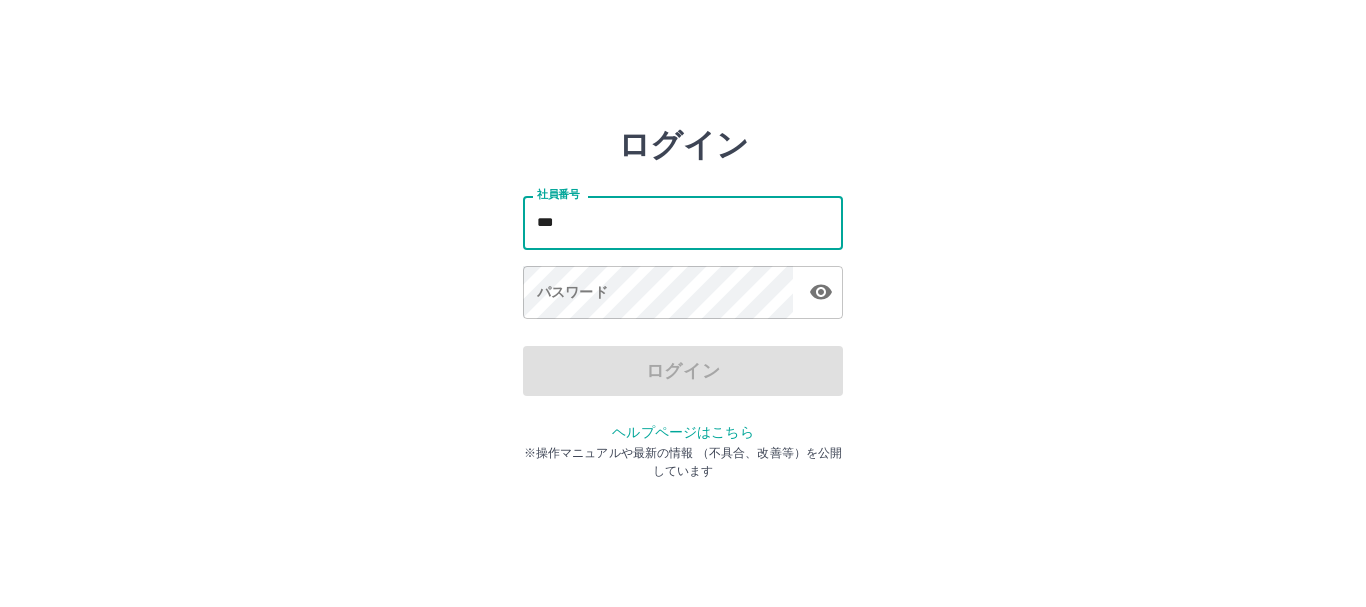 scroll, scrollTop: 0, scrollLeft: 0, axis: both 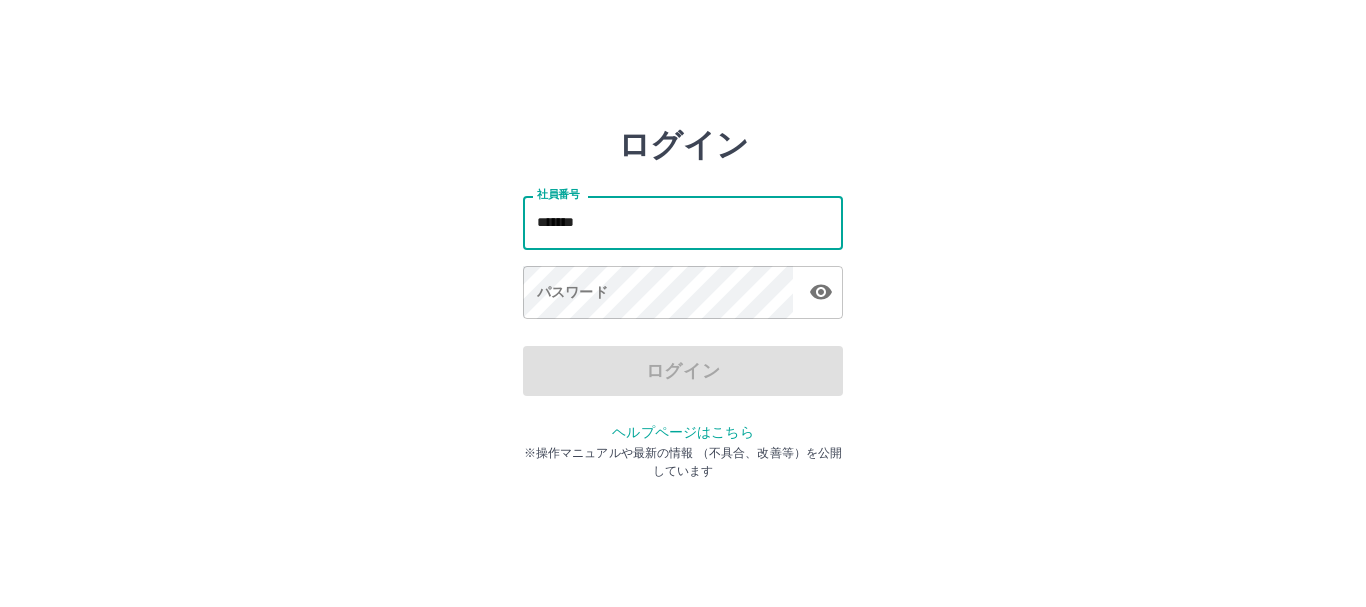 type on "*******" 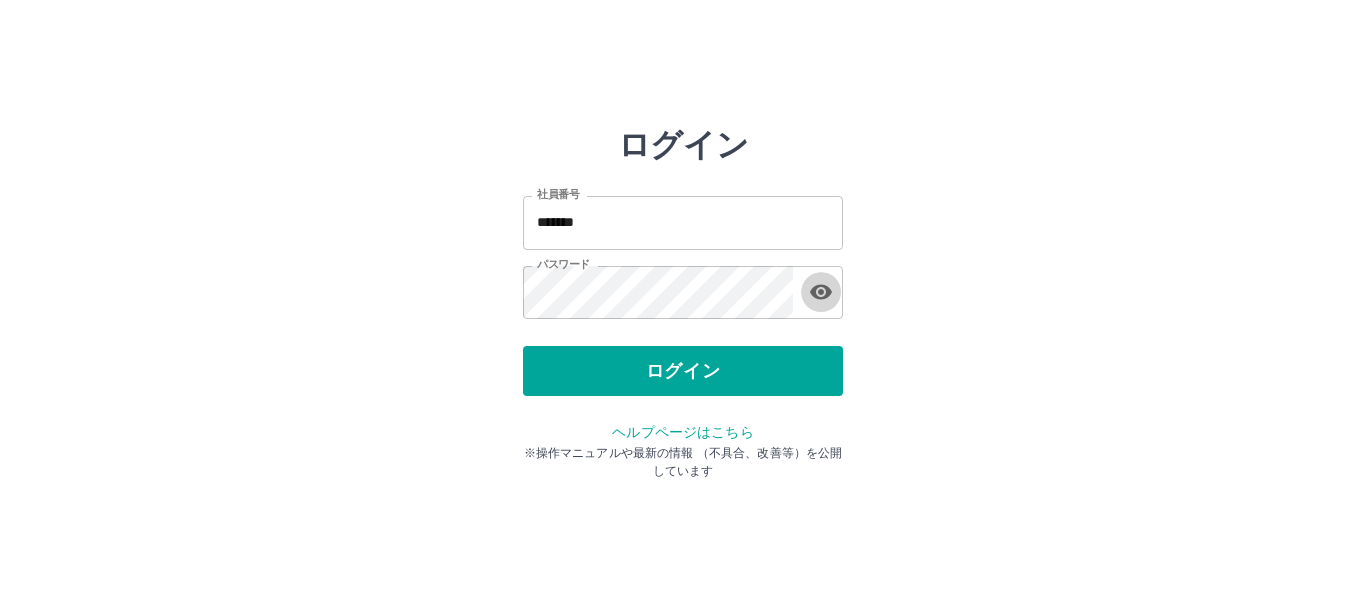 type 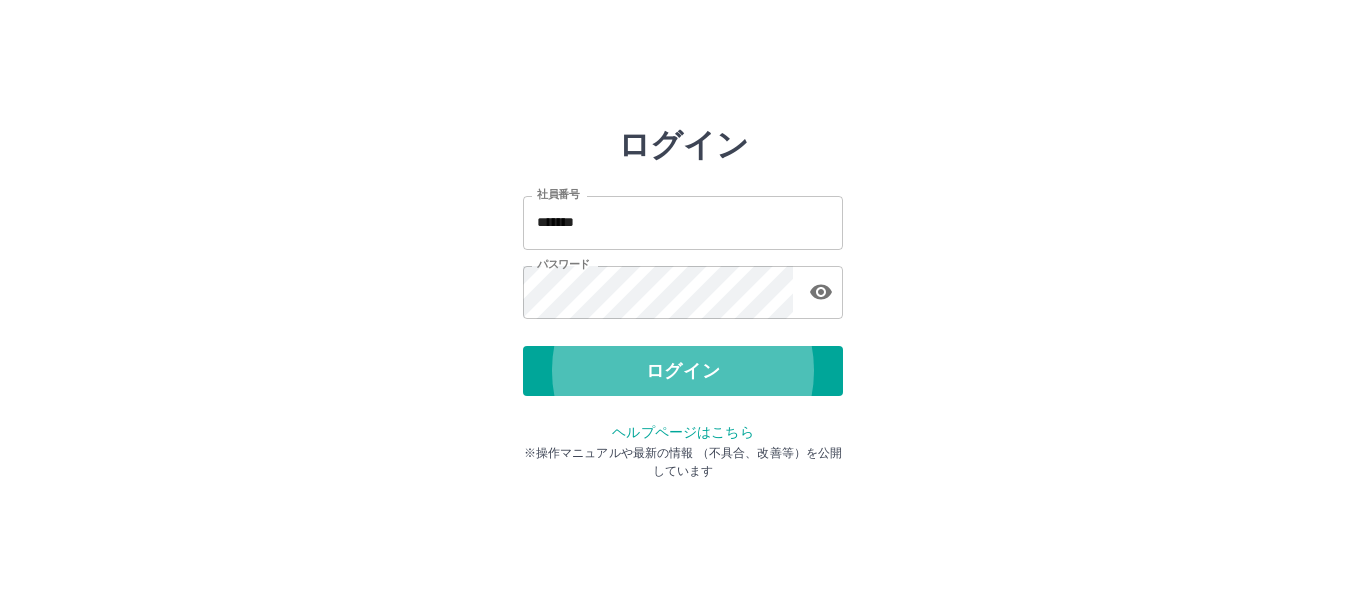 click on "ログイン" at bounding box center [683, 371] 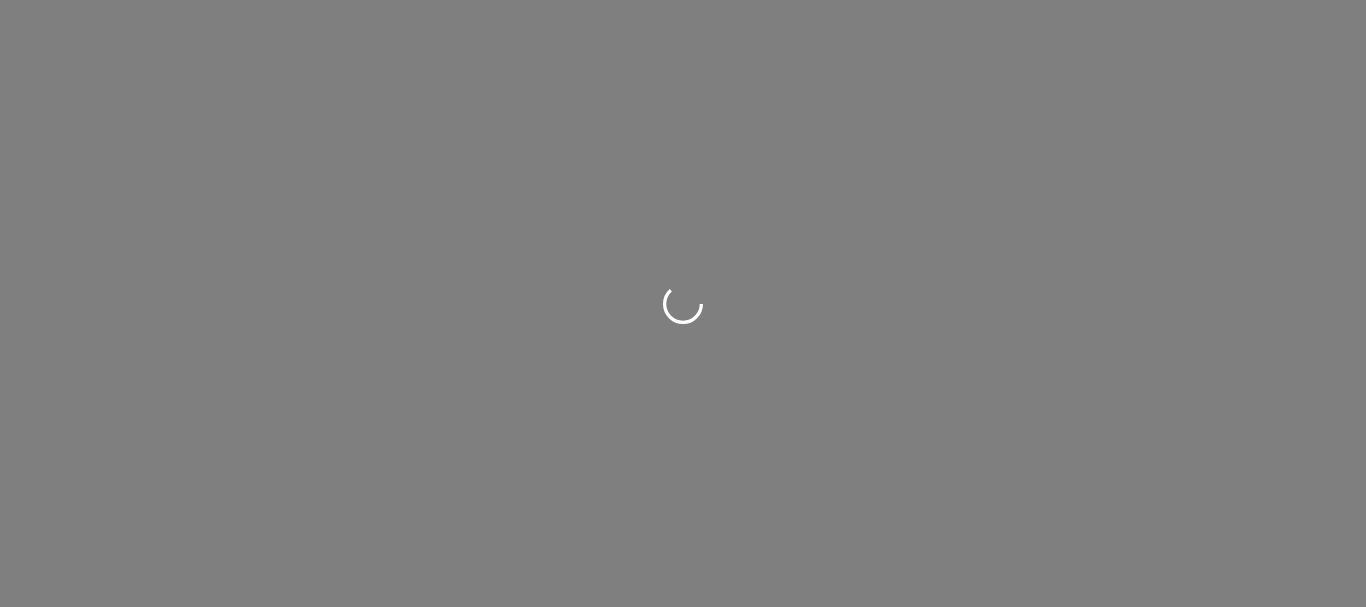 scroll, scrollTop: 0, scrollLeft: 0, axis: both 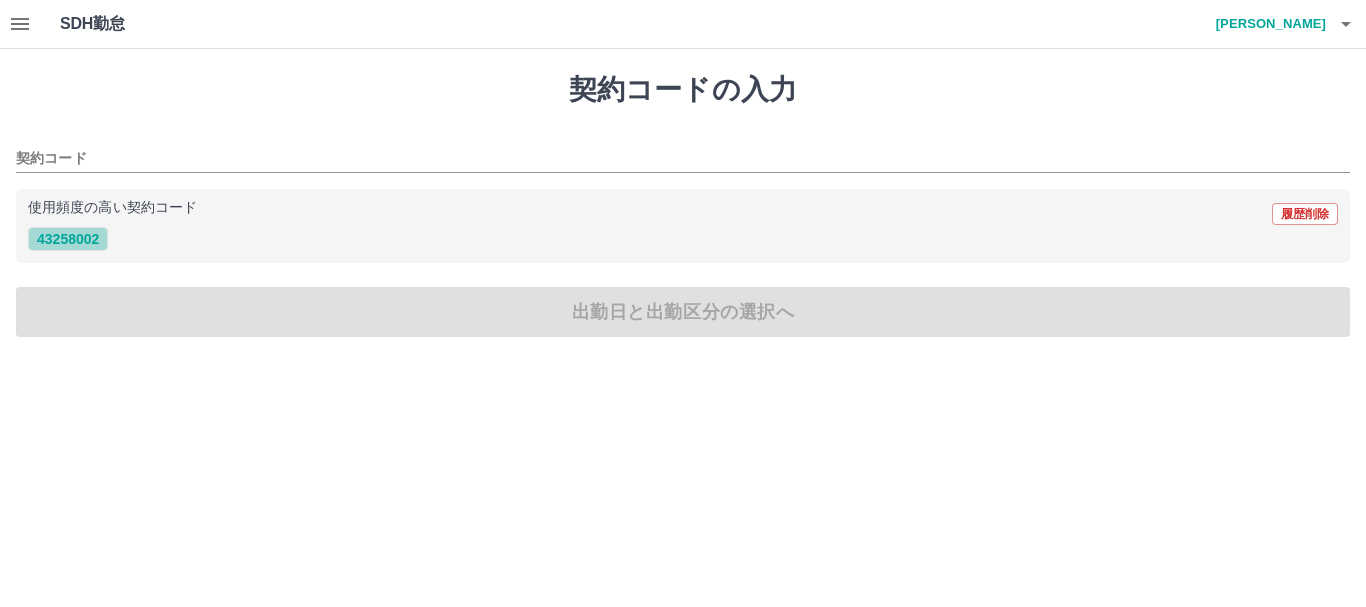 click on "43258002" at bounding box center (68, 239) 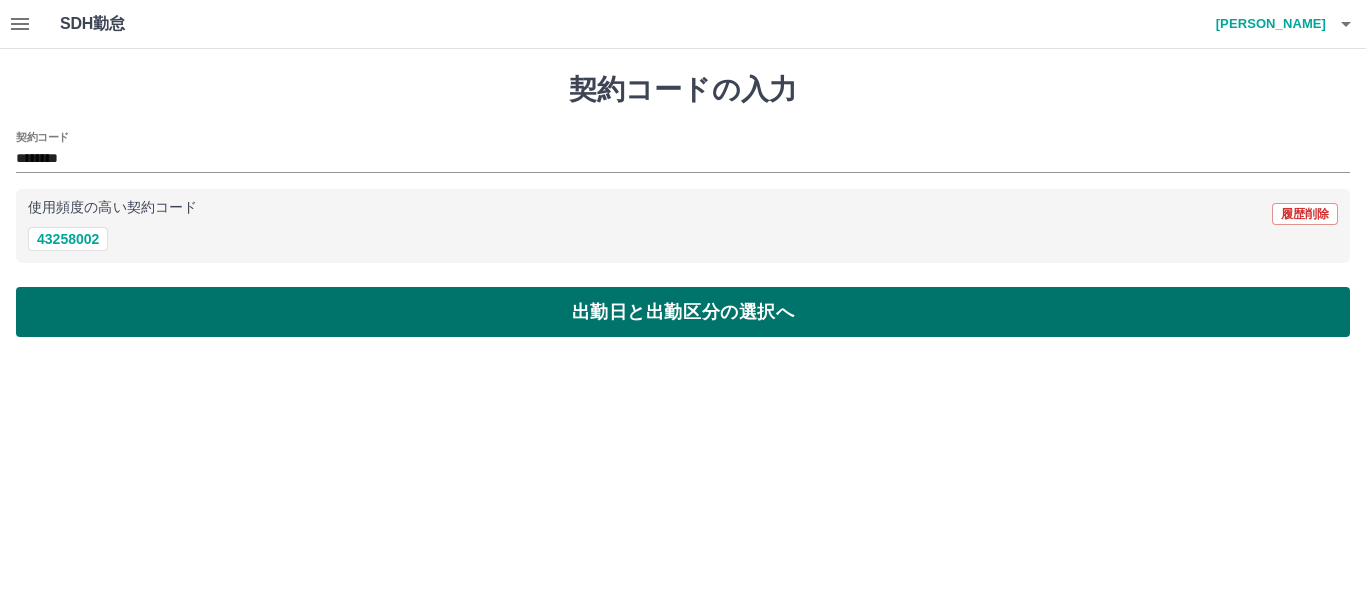 click on "出勤日と出勤区分の選択へ" at bounding box center [683, 312] 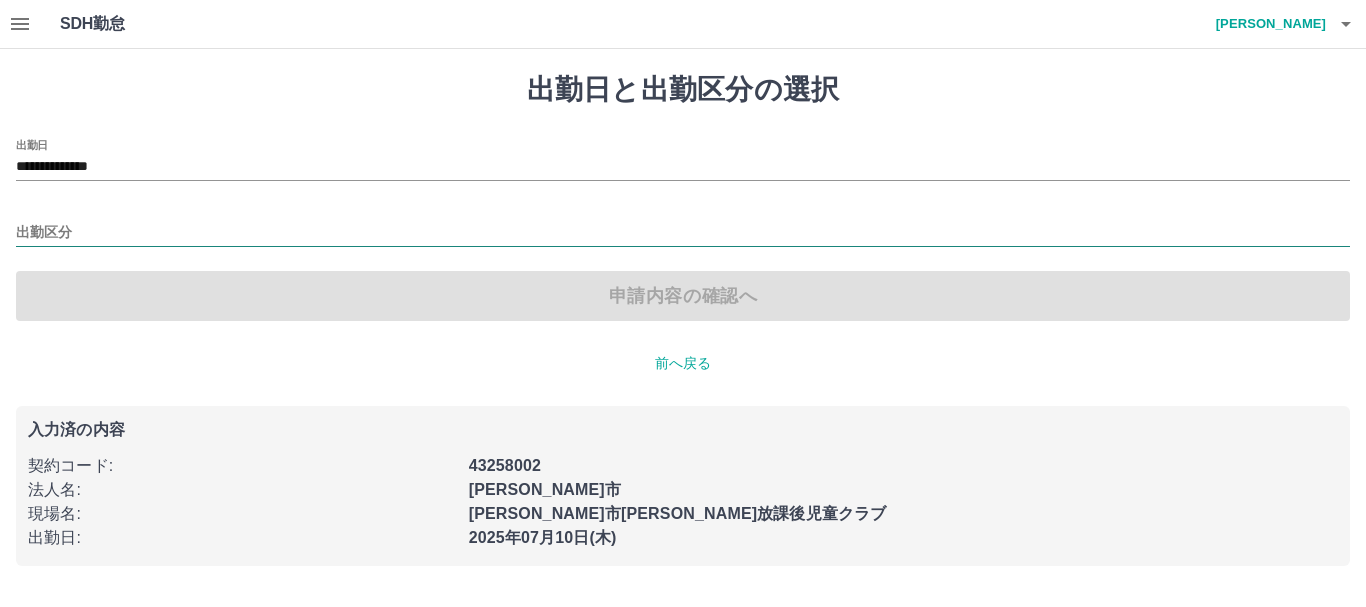 click on "出勤区分" at bounding box center (683, 233) 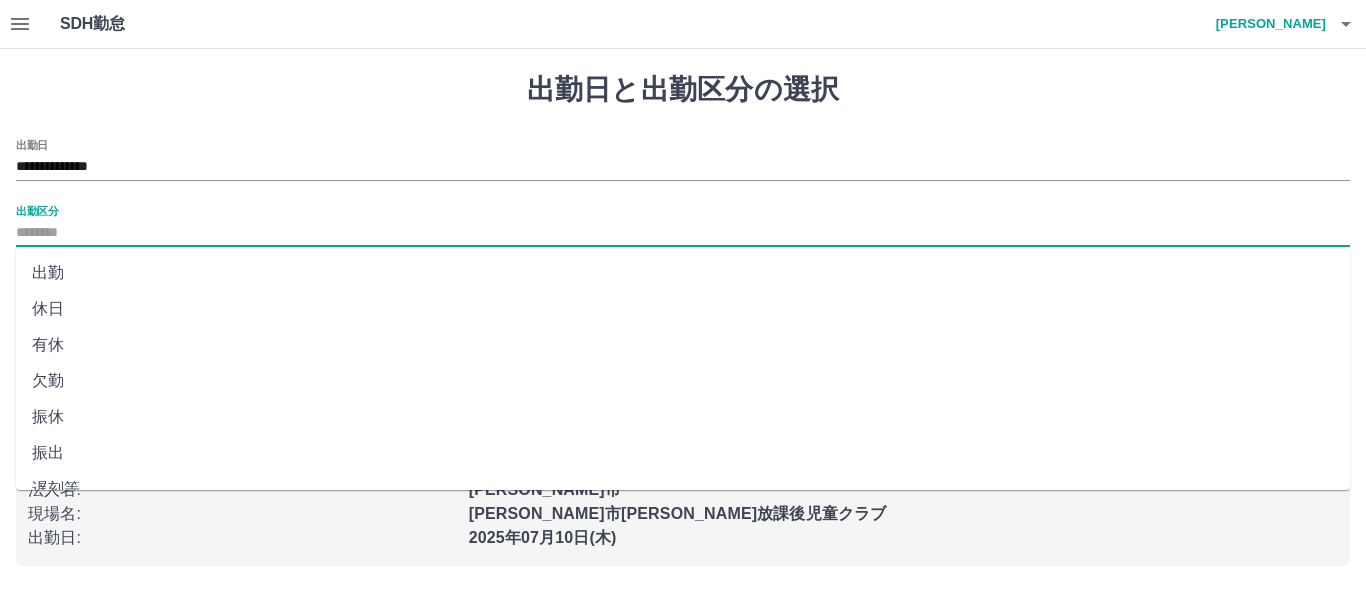 click on "休日" at bounding box center (683, 309) 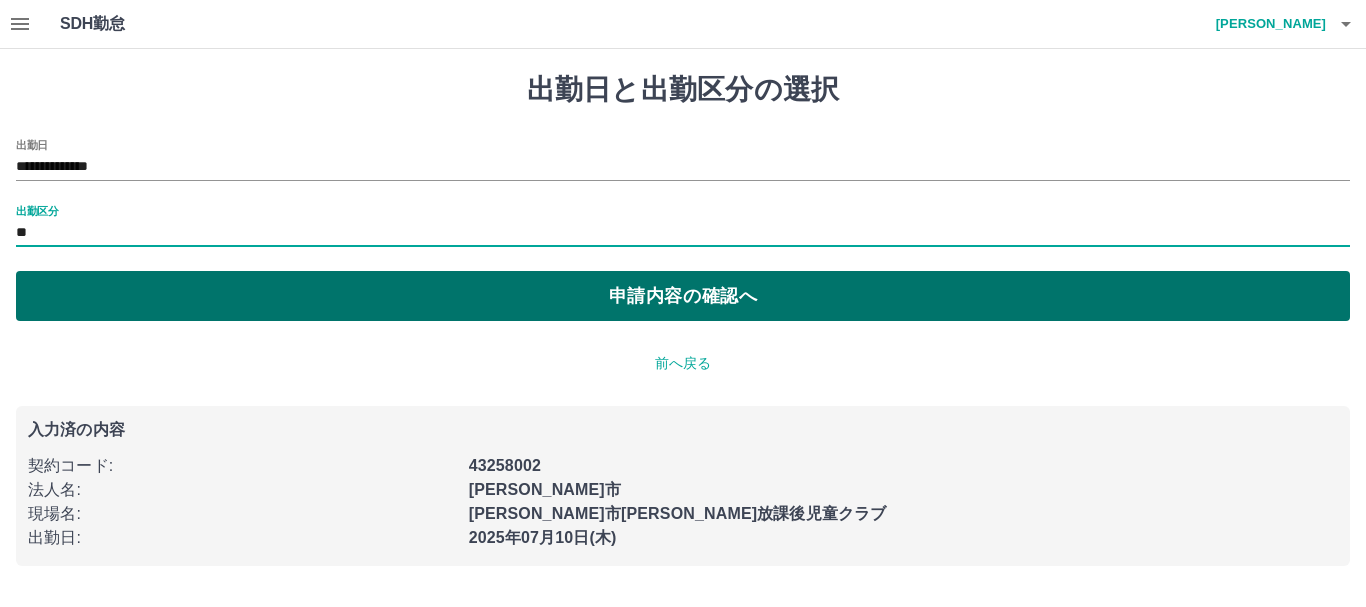 click on "申請内容の確認へ" at bounding box center (683, 296) 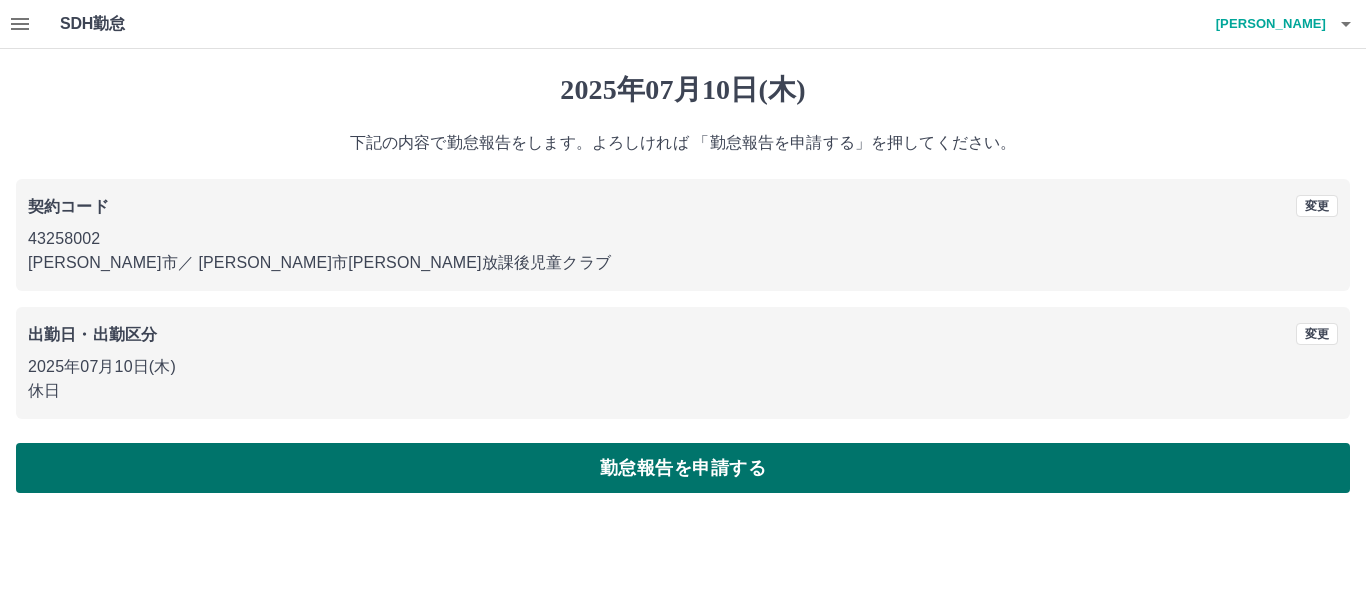 click on "勤怠報告を申請する" at bounding box center (683, 468) 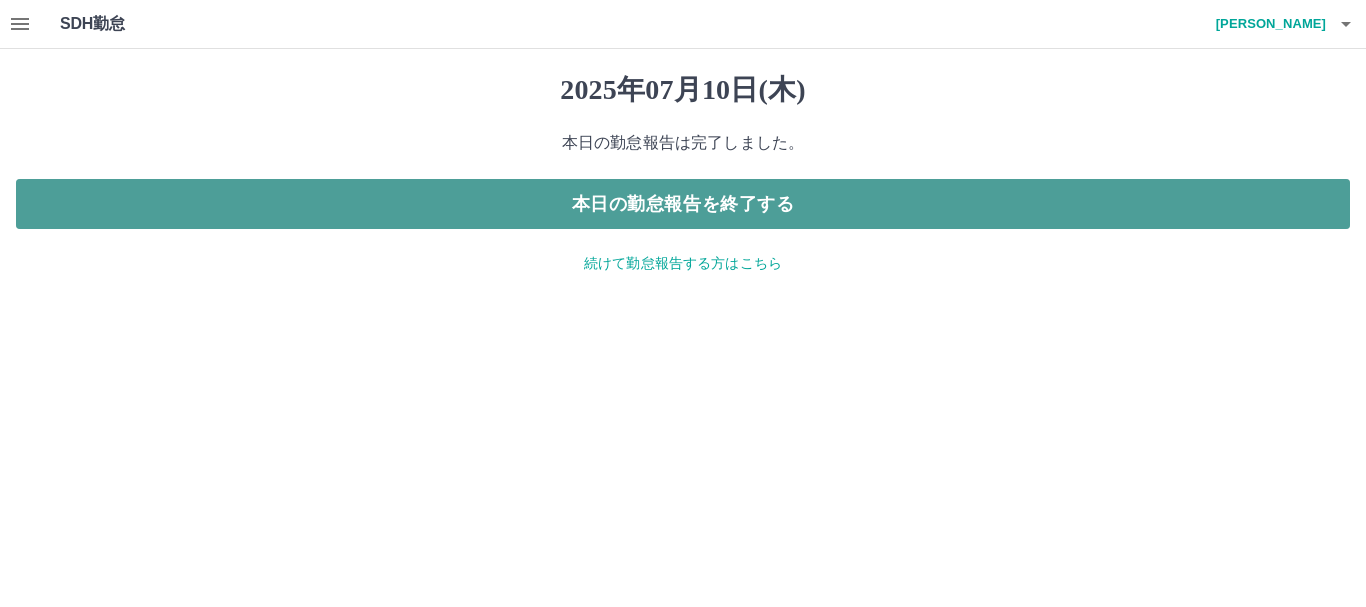 click on "本日の勤怠報告を終了する" at bounding box center [683, 204] 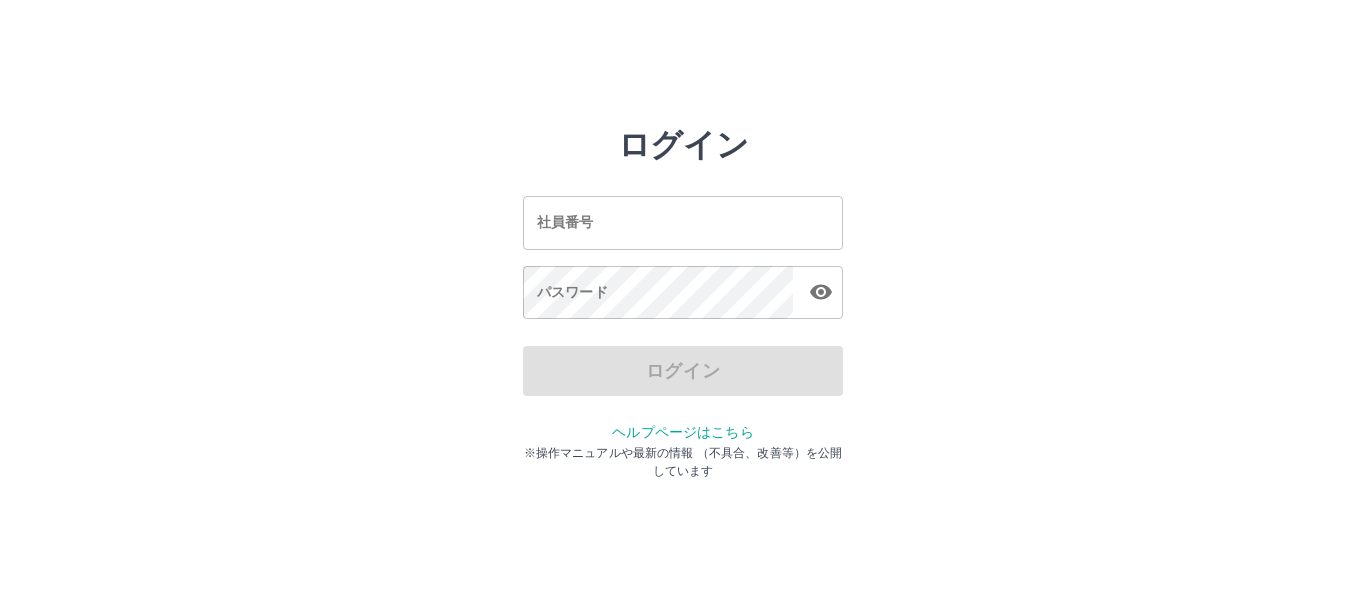 scroll, scrollTop: 0, scrollLeft: 0, axis: both 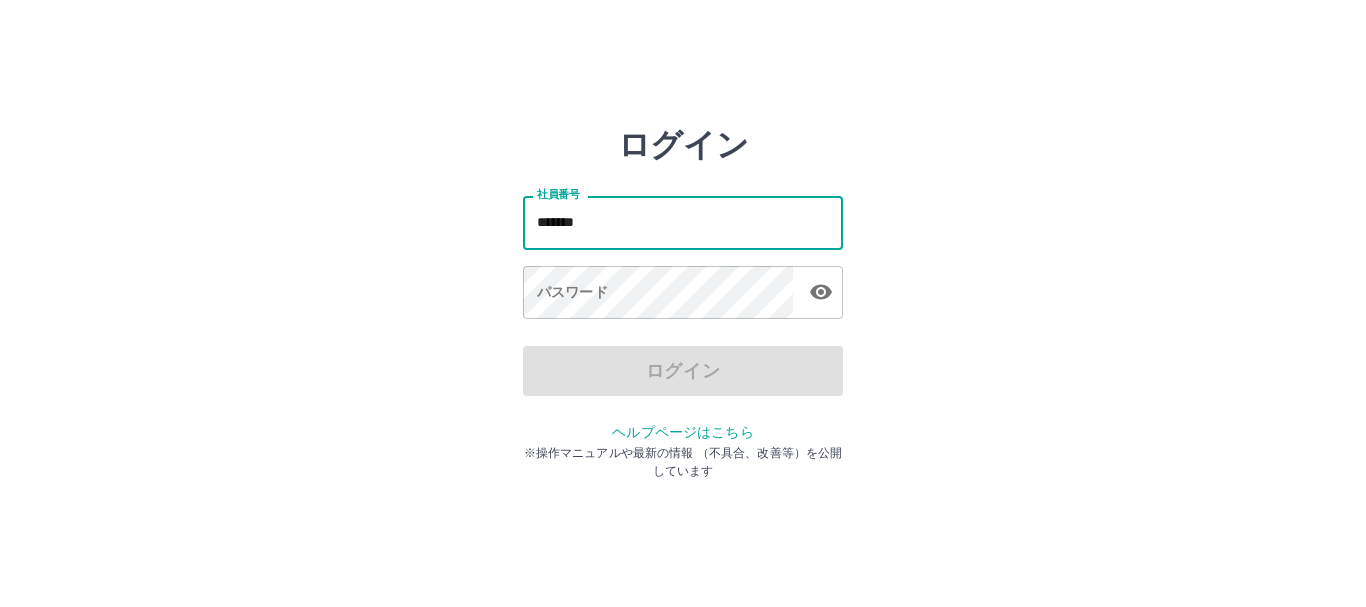 type on "*******" 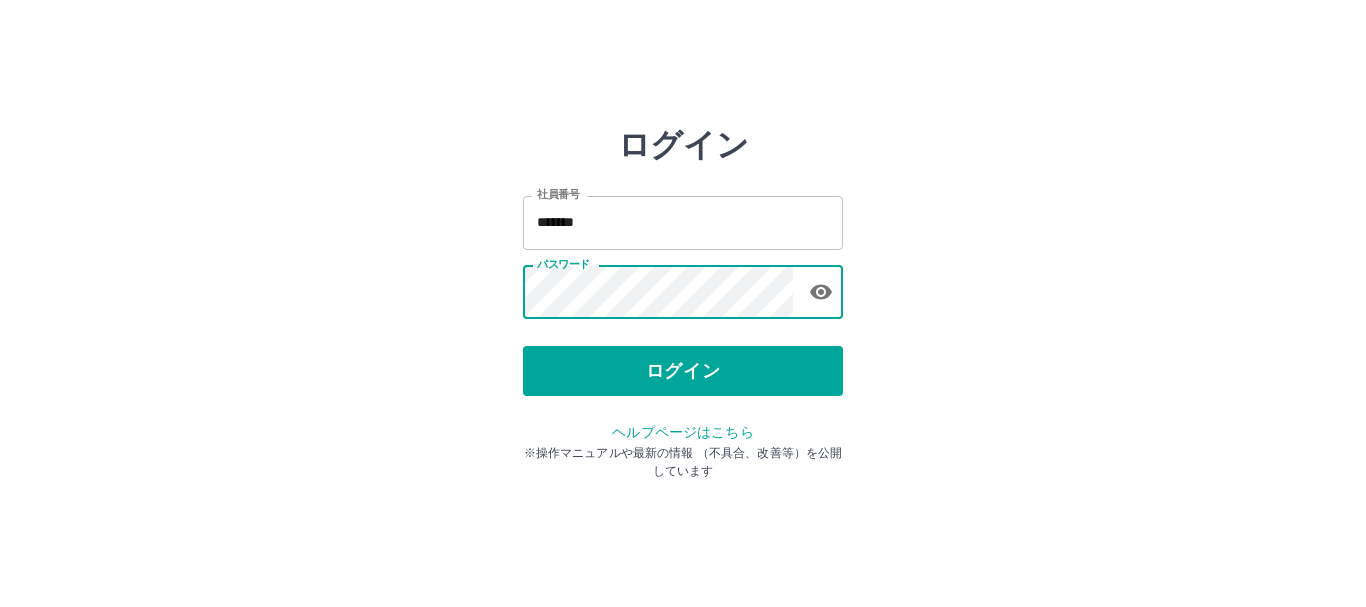 type 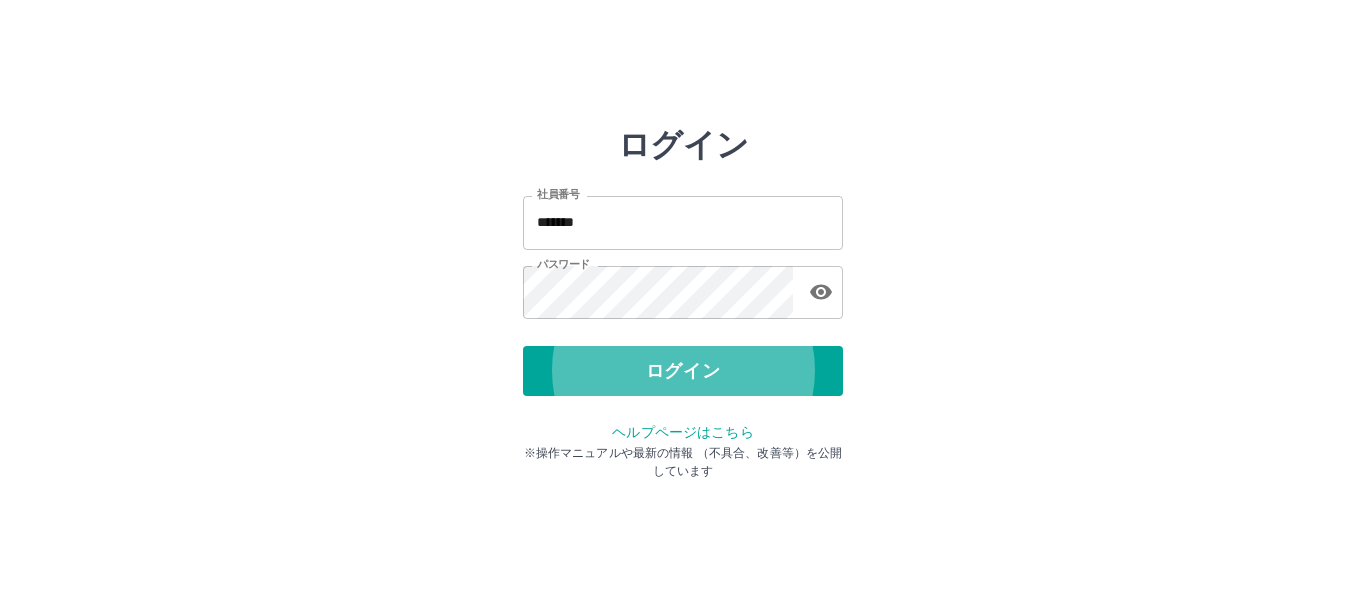 click on "ログイン" at bounding box center (683, 371) 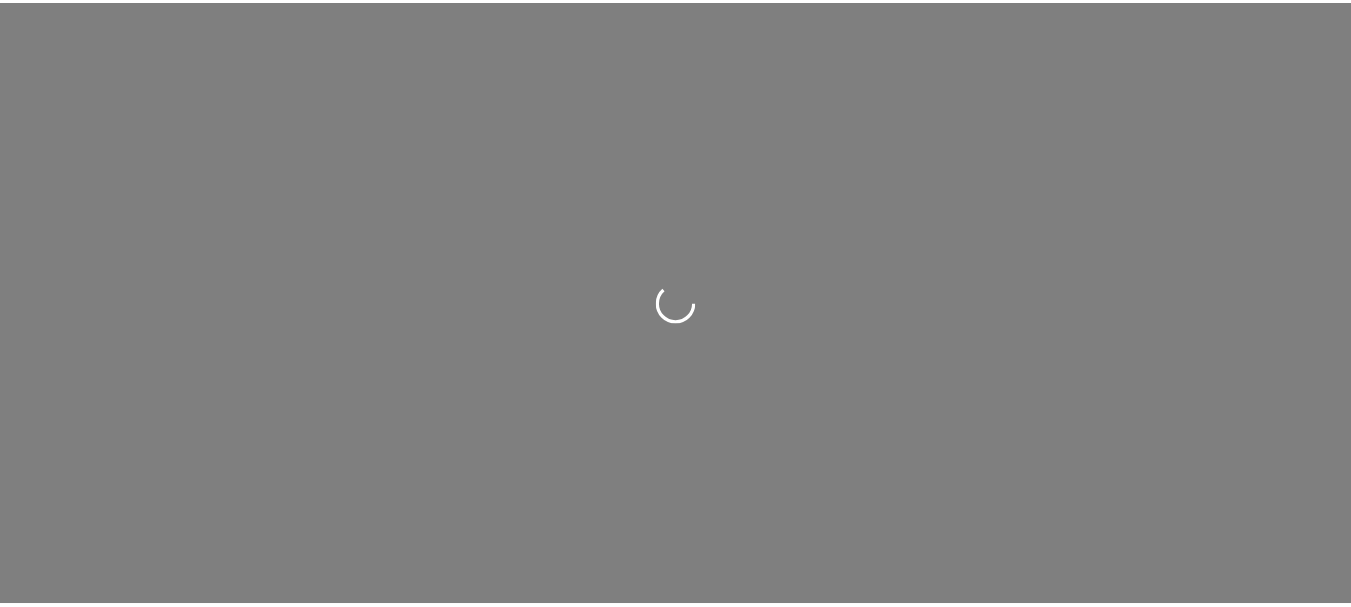 scroll, scrollTop: 0, scrollLeft: 0, axis: both 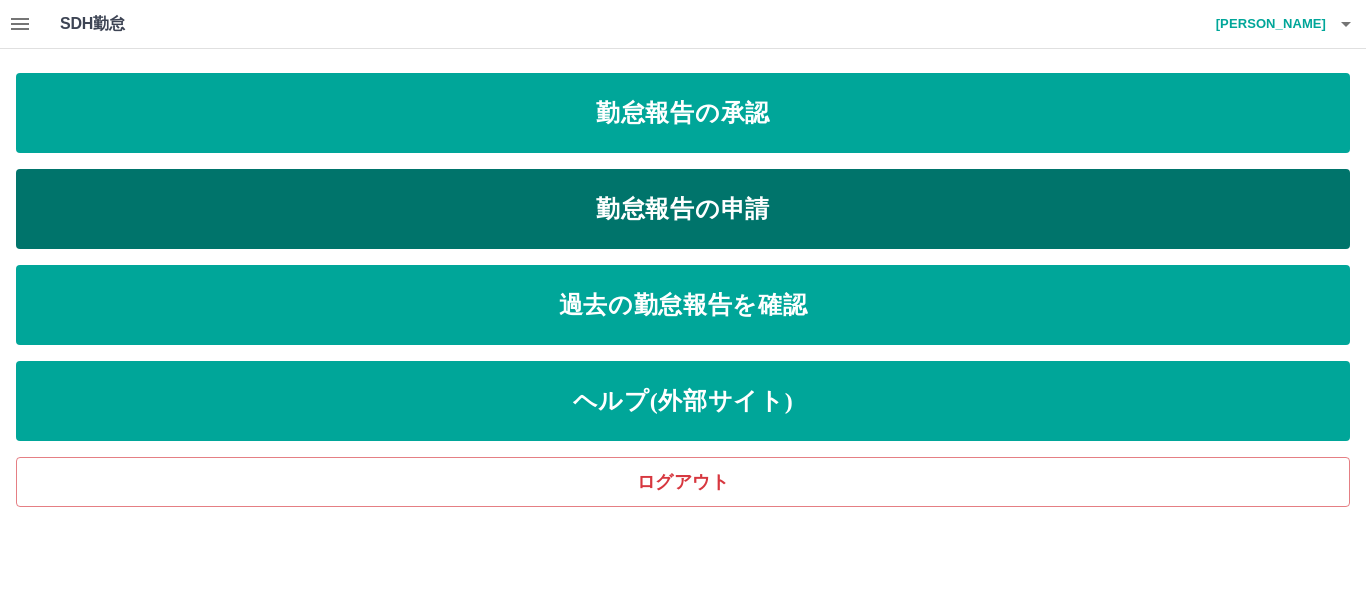 click on "勤怠報告の申請" at bounding box center [683, 209] 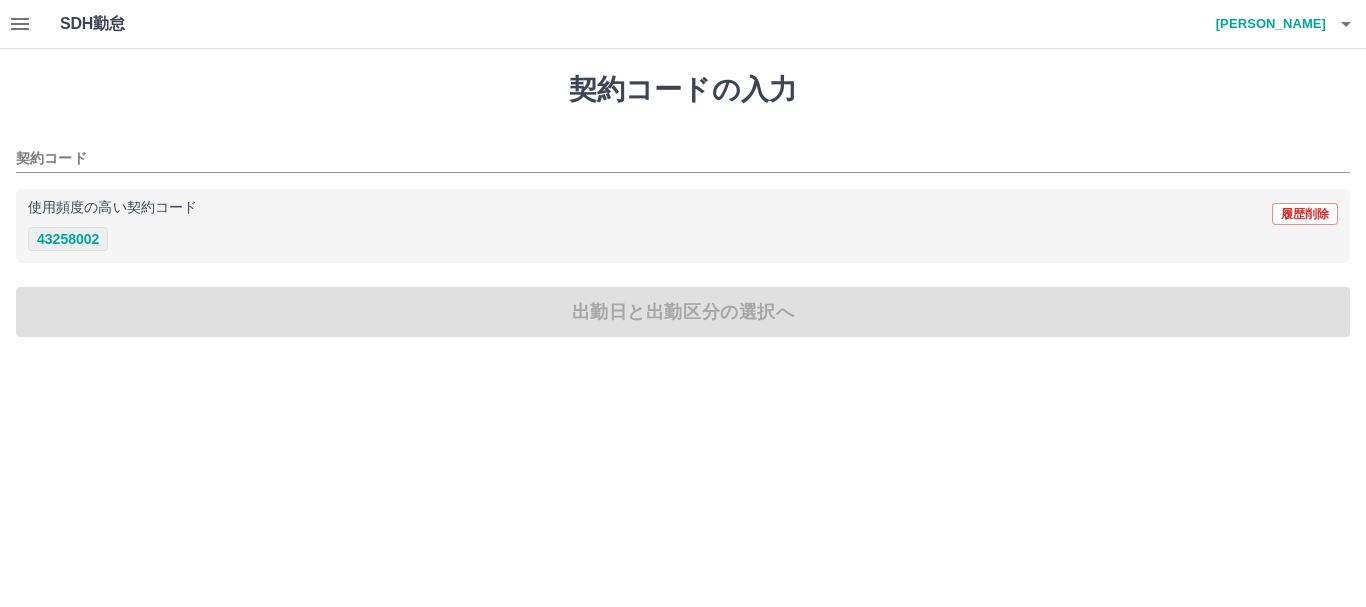 click on "43258002" at bounding box center [68, 239] 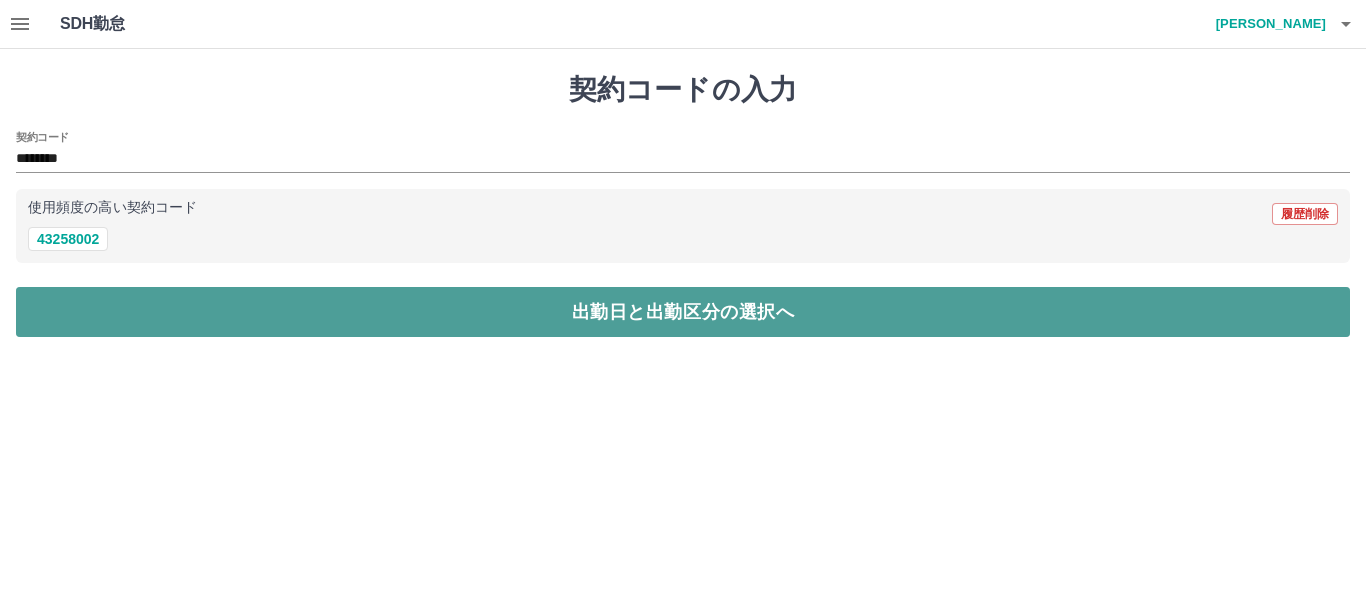 click on "出勤日と出勤区分の選択へ" at bounding box center (683, 312) 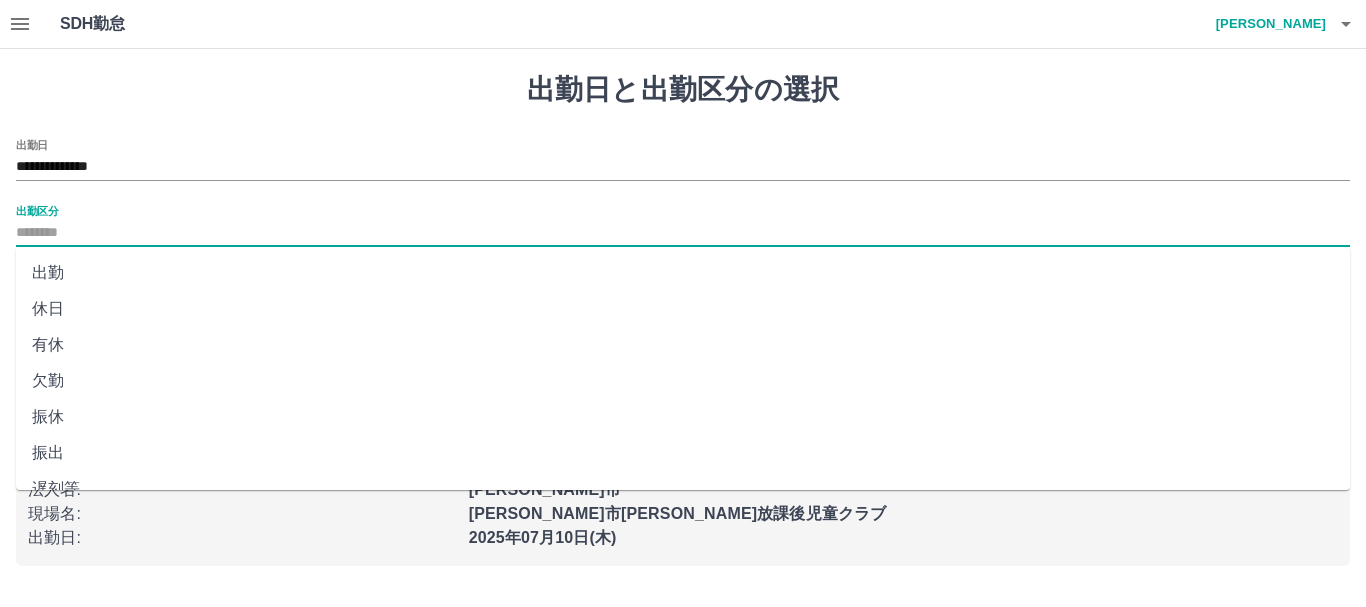 click on "出勤区分" at bounding box center (683, 233) 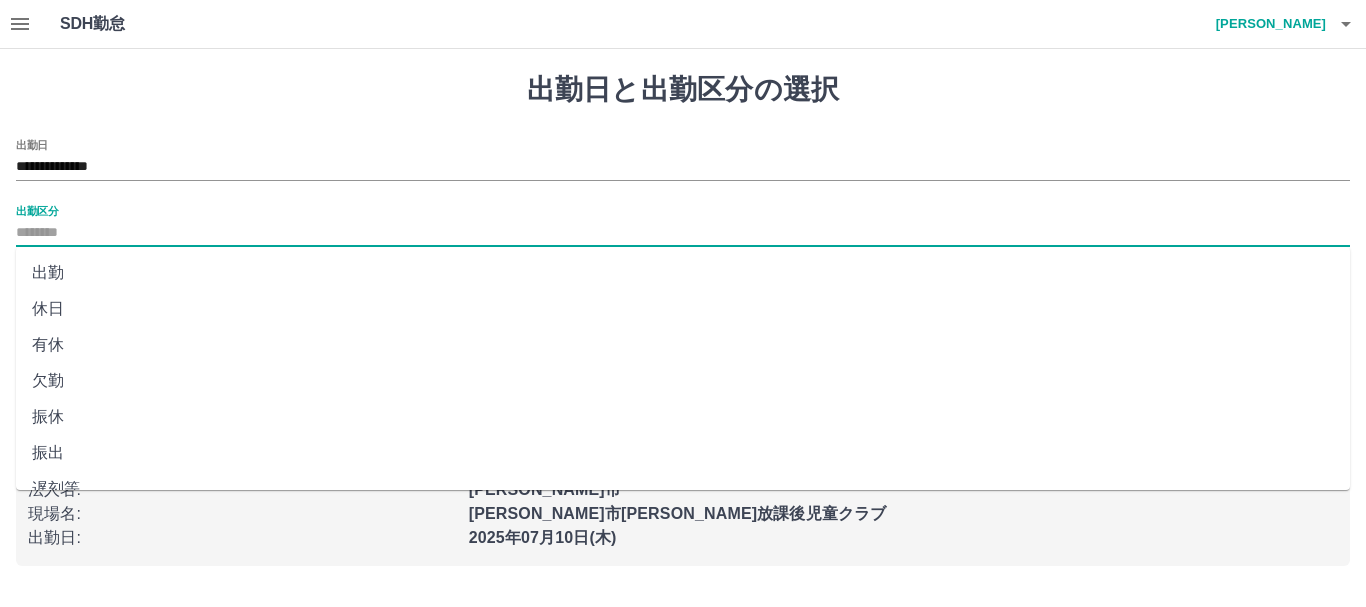 click on "出勤" at bounding box center [683, 273] 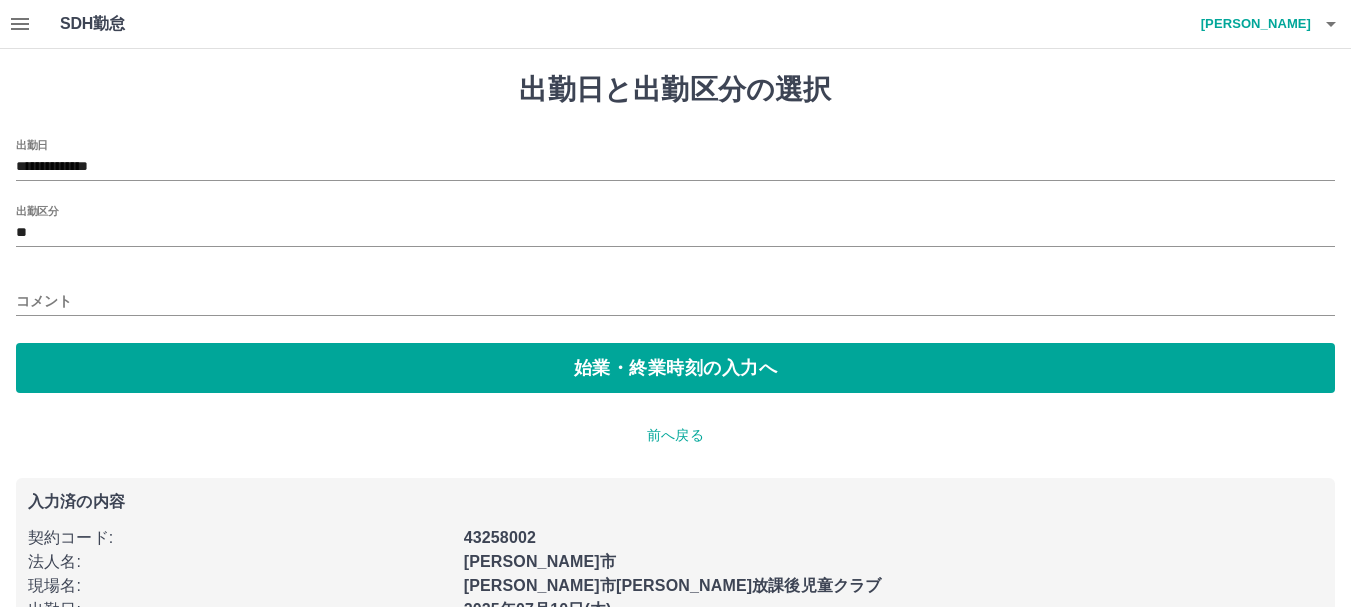 click on "**********" at bounding box center [675, 266] 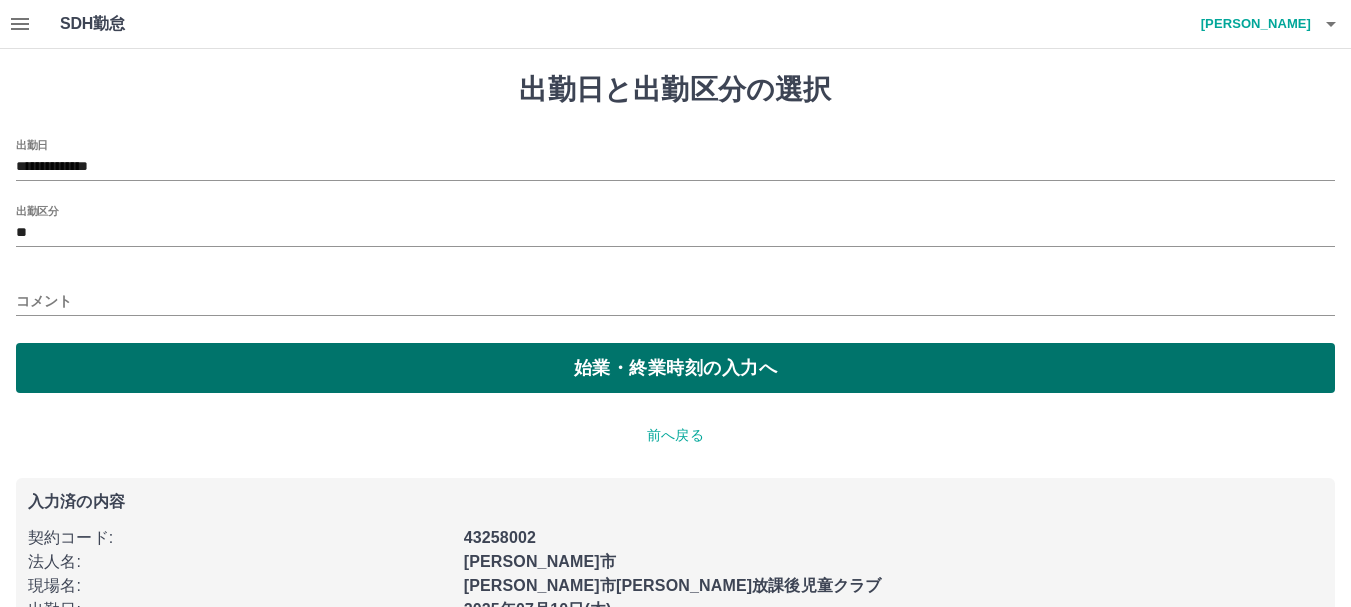 click on "始業・終業時刻の入力へ" at bounding box center [675, 368] 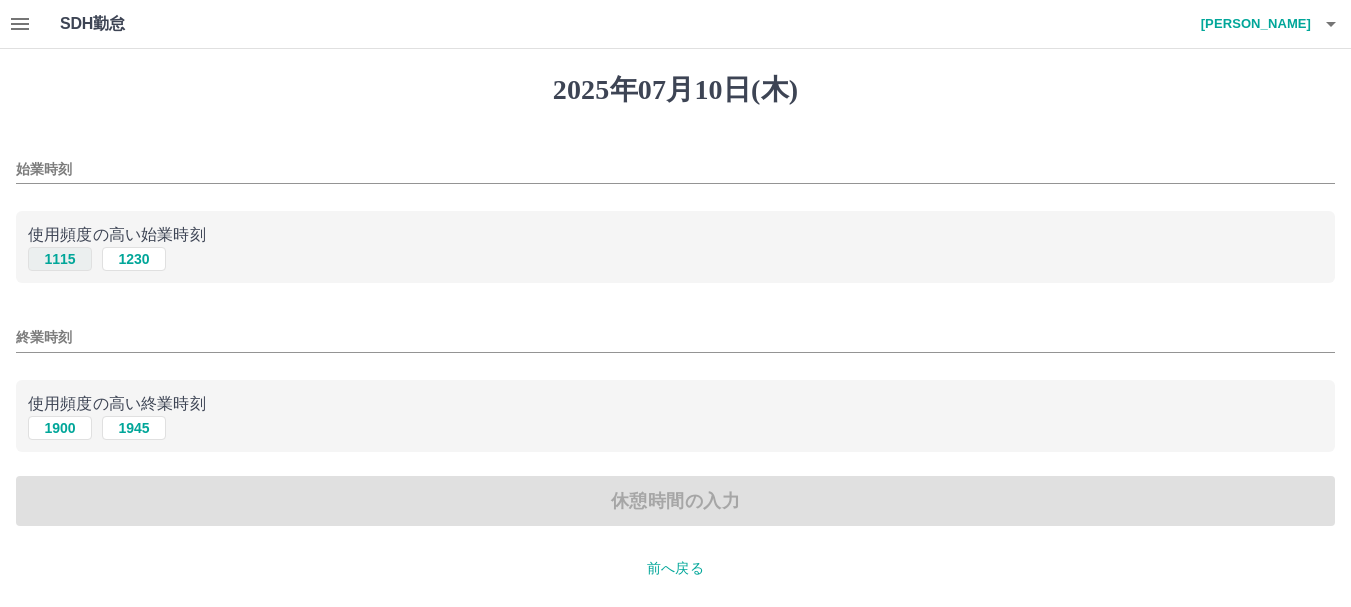 click on "1115" at bounding box center (60, 259) 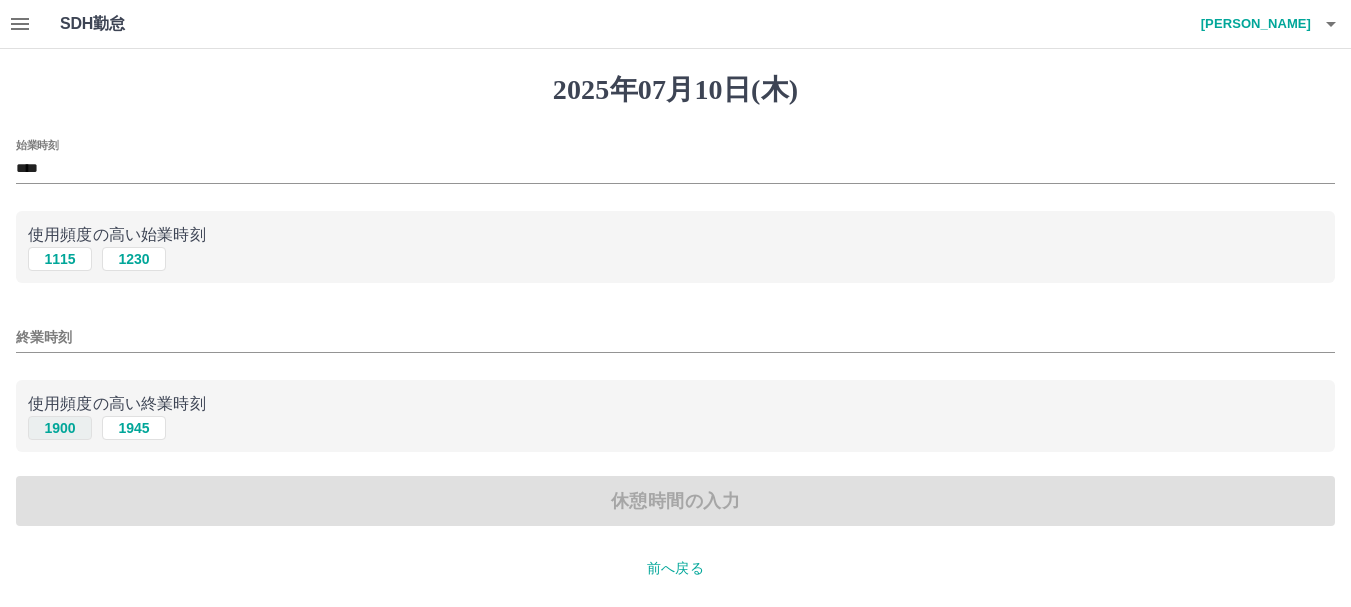 click on "1900" at bounding box center [60, 428] 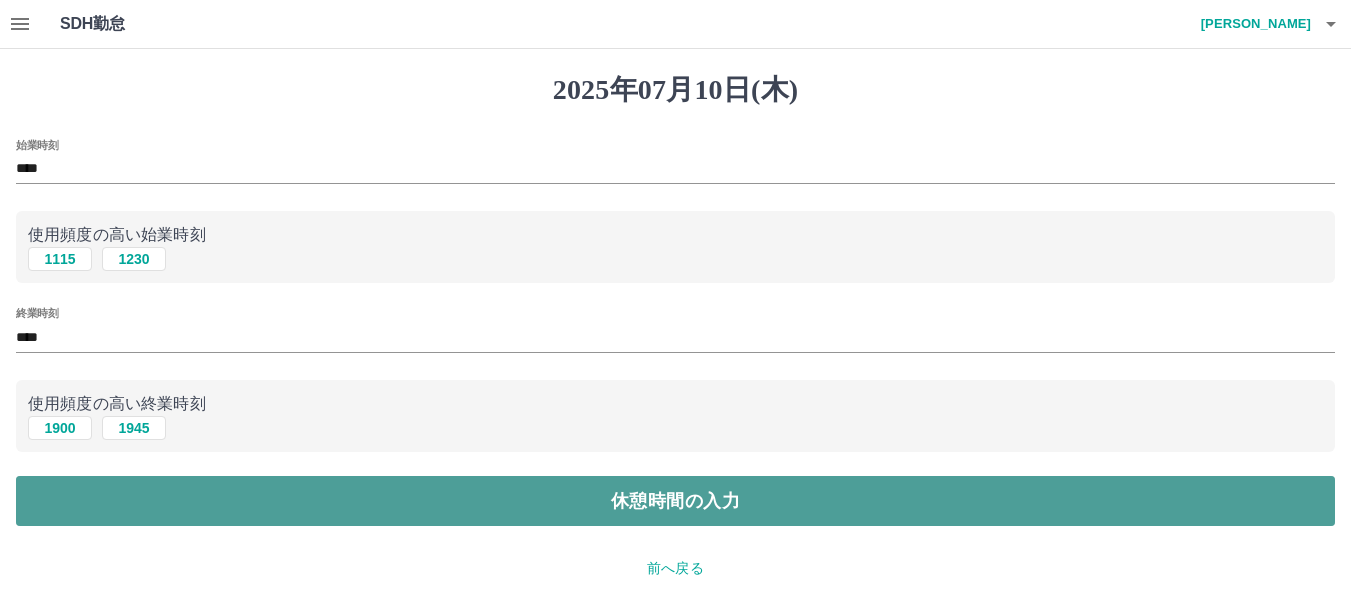 click on "休憩時間の入力" at bounding box center [675, 501] 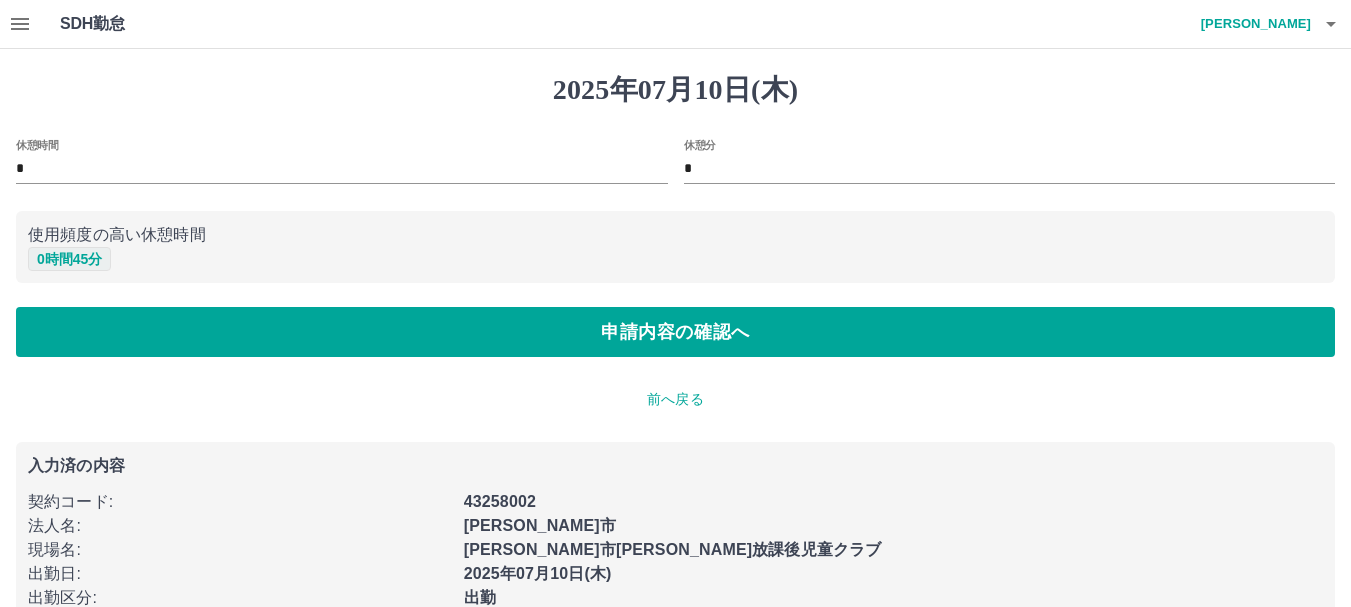click on "0 時間 45 分" at bounding box center (69, 259) 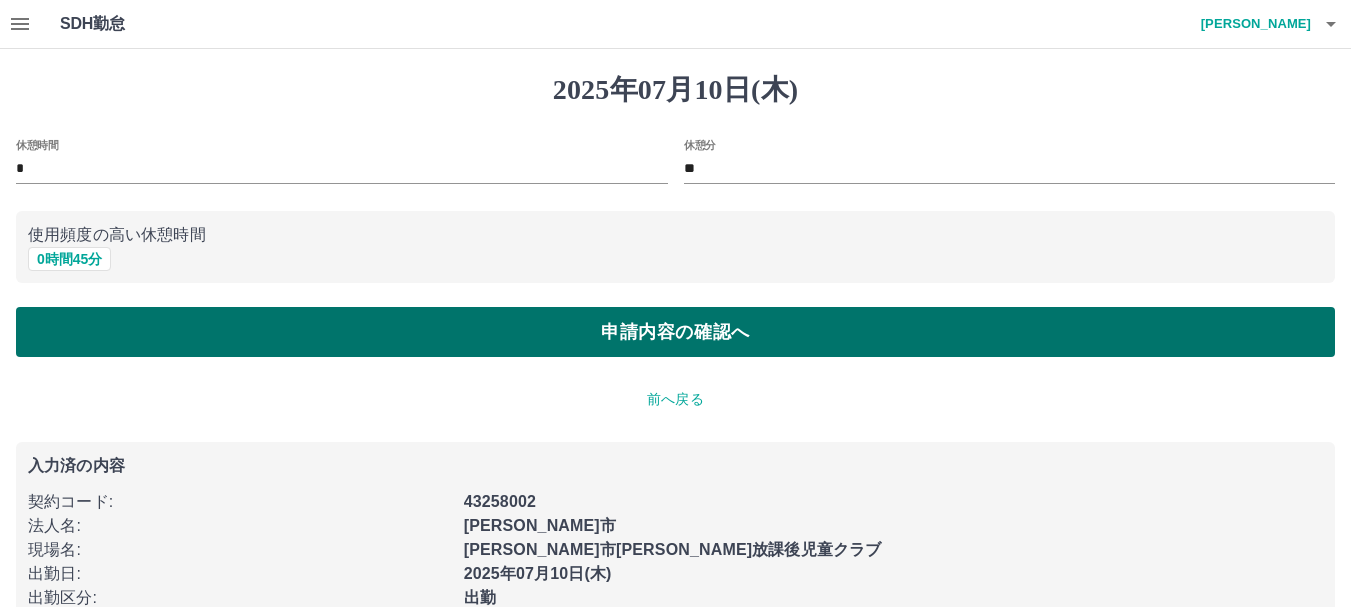 click on "申請内容の確認へ" at bounding box center [675, 332] 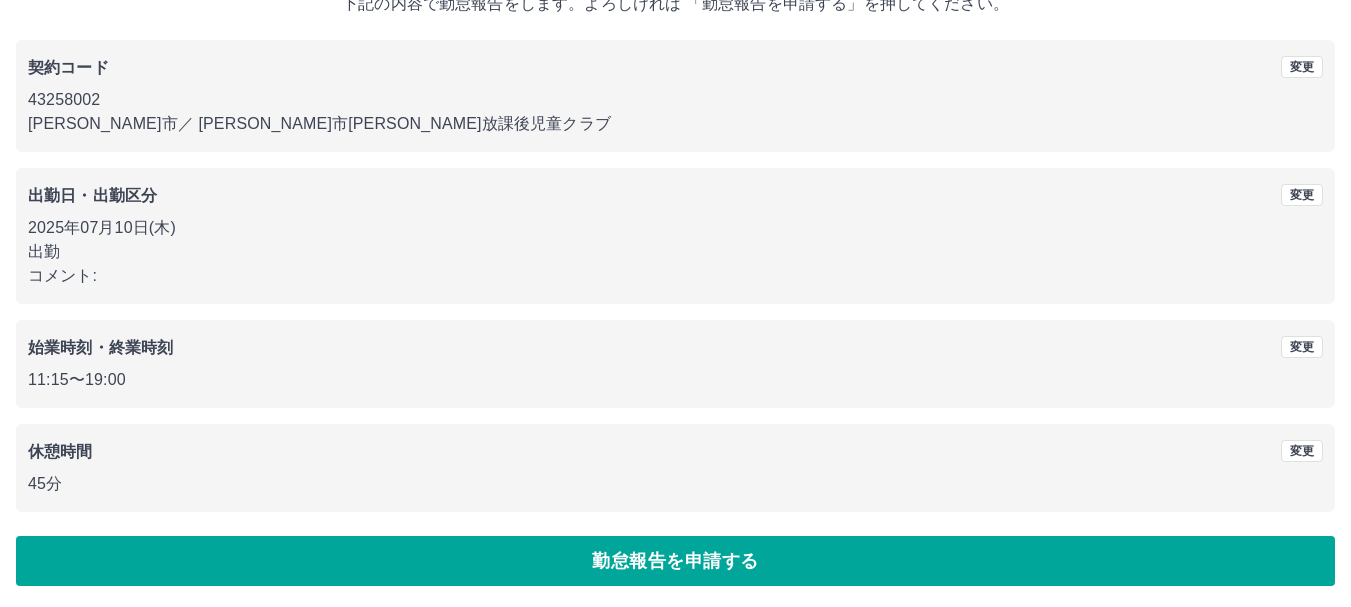 scroll, scrollTop: 142, scrollLeft: 0, axis: vertical 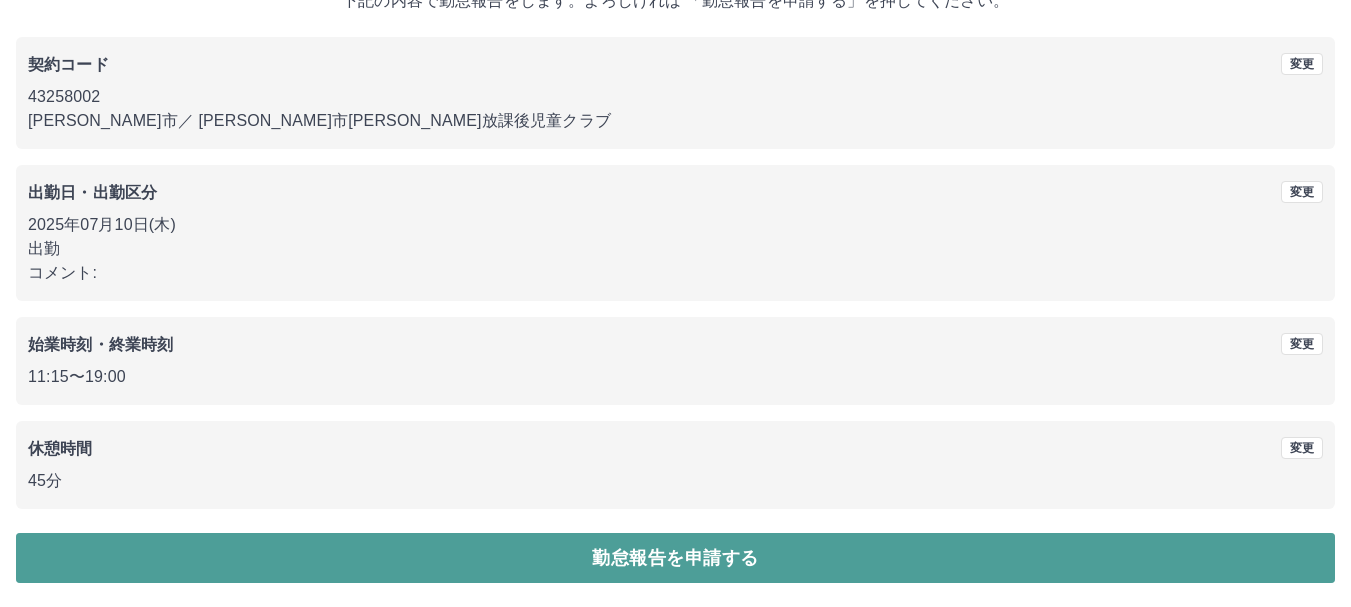 click on "勤怠報告を申請する" at bounding box center (675, 558) 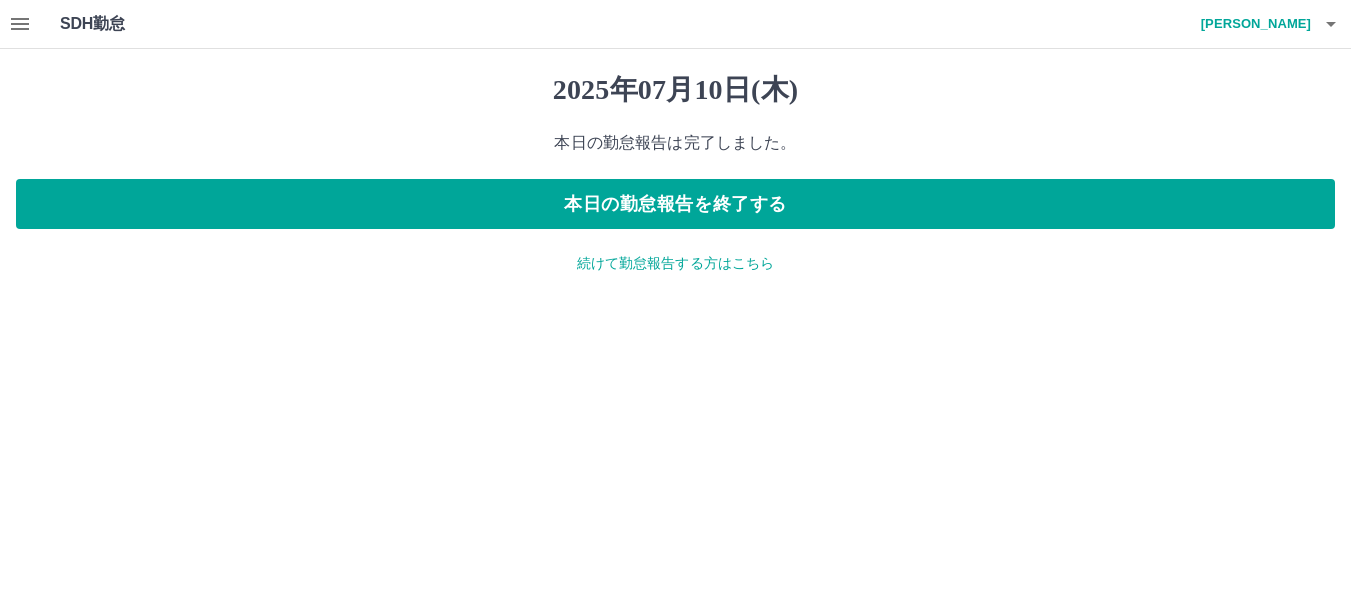 scroll, scrollTop: 0, scrollLeft: 0, axis: both 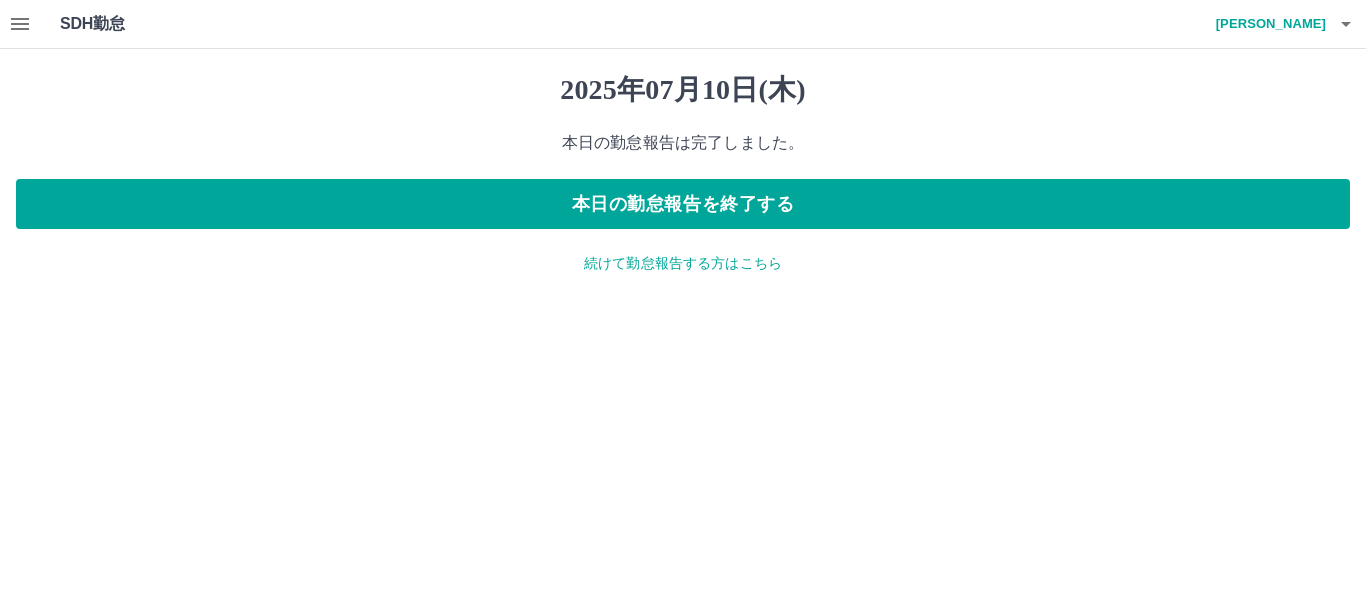 click 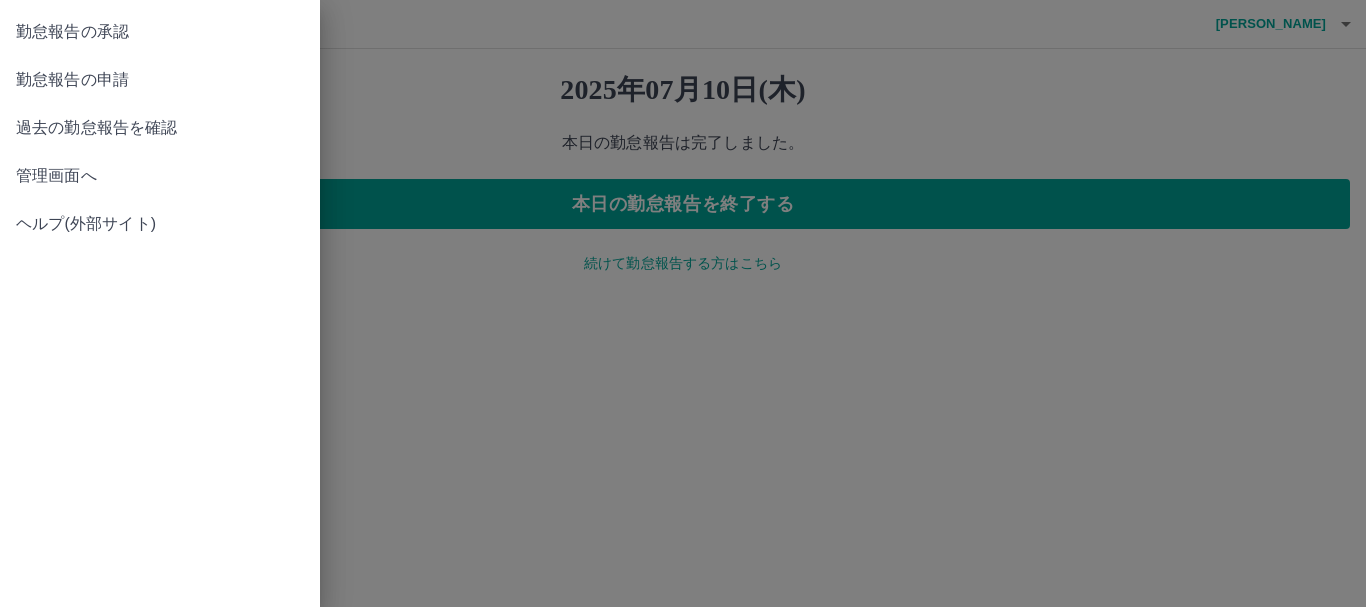 drag, startPoint x: 98, startPoint y: 89, endPoint x: 120, endPoint y: 31, distance: 62.03225 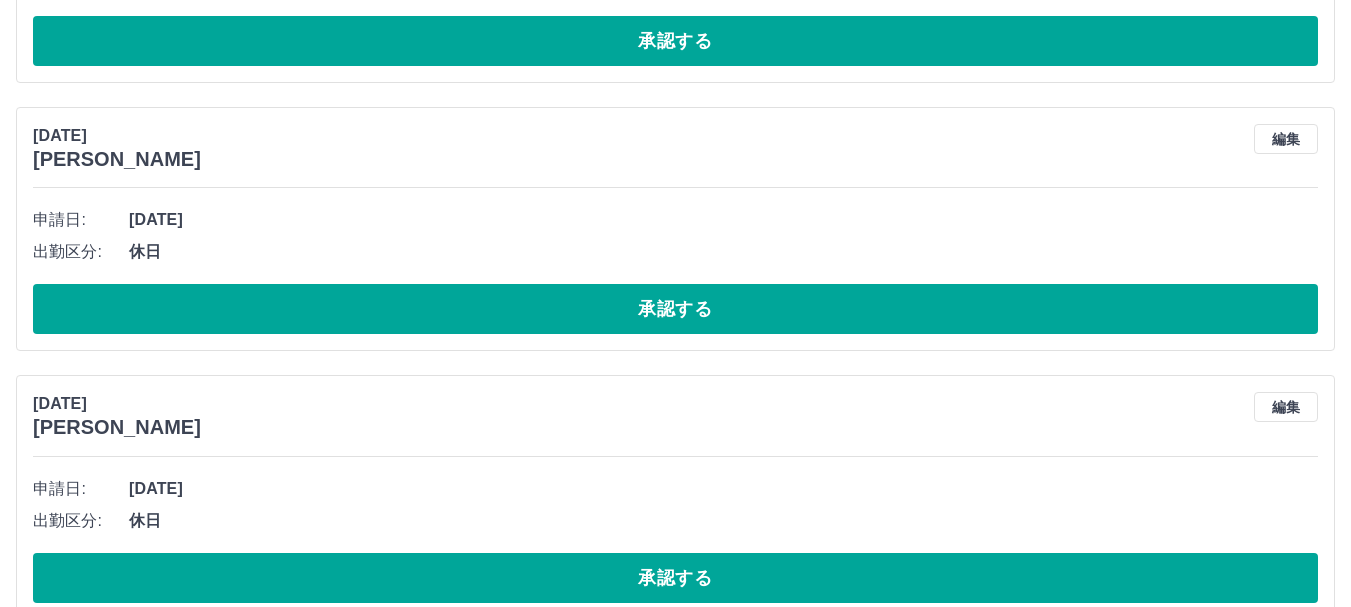 scroll, scrollTop: 1500, scrollLeft: 0, axis: vertical 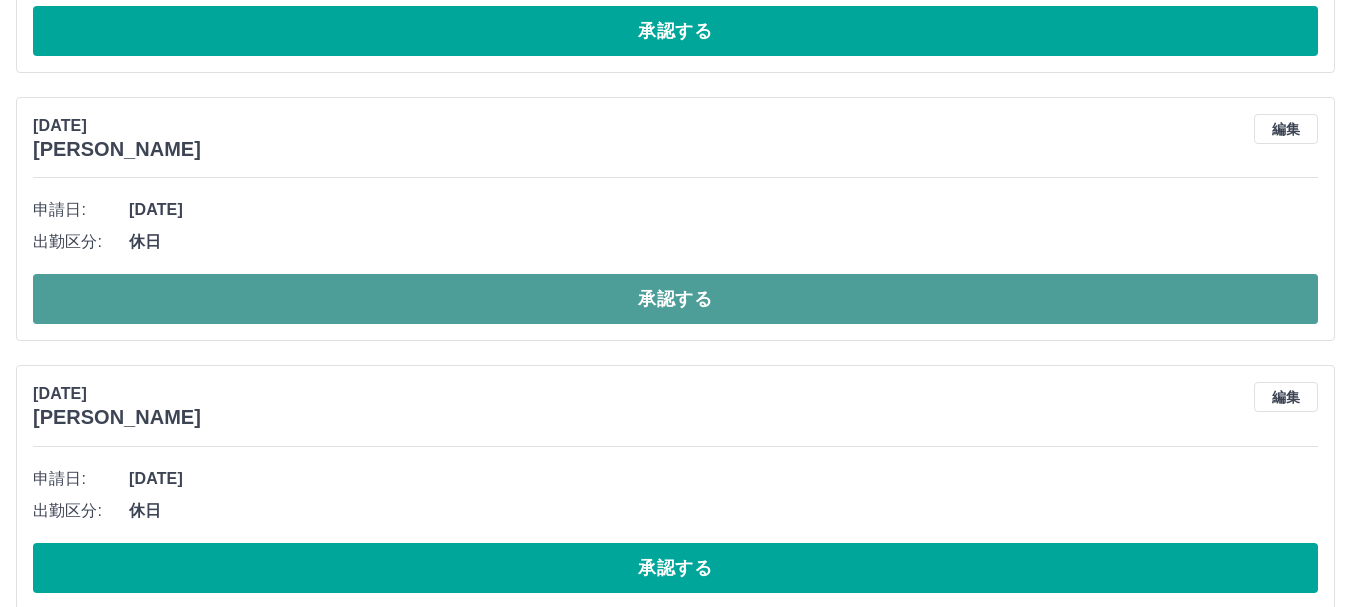 click on "承認する" at bounding box center [675, 299] 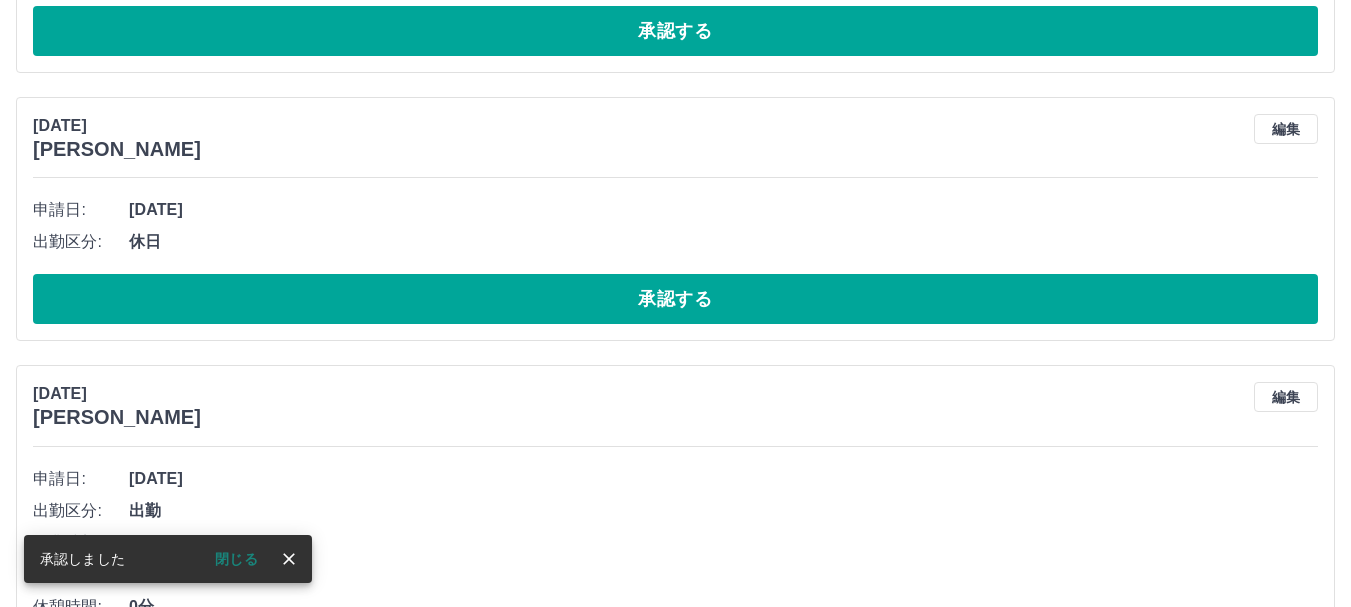 click on "承認する" at bounding box center (675, 299) 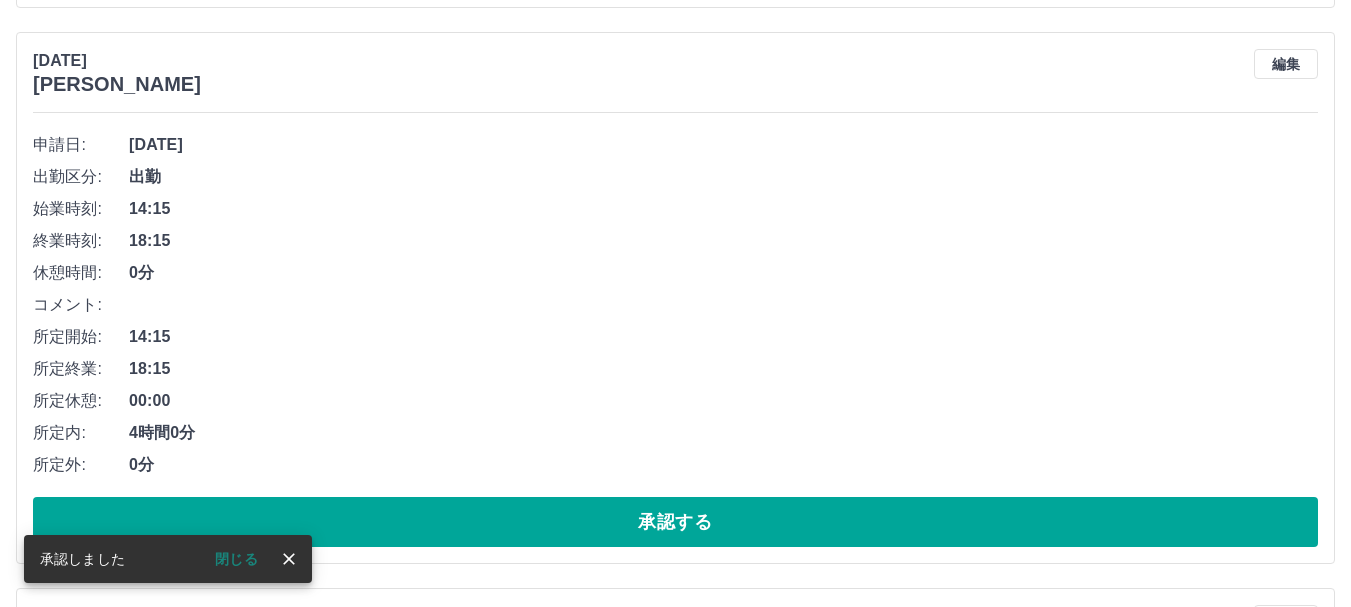 scroll, scrollTop: 1600, scrollLeft: 0, axis: vertical 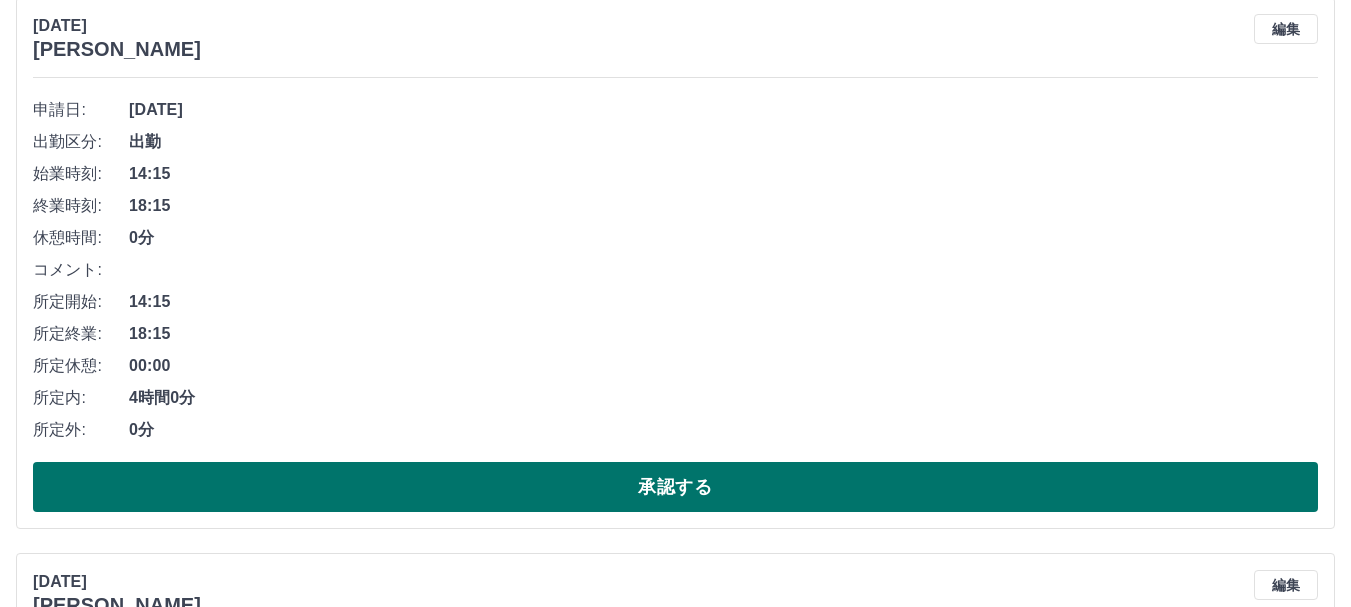 click on "承認する" at bounding box center [675, 487] 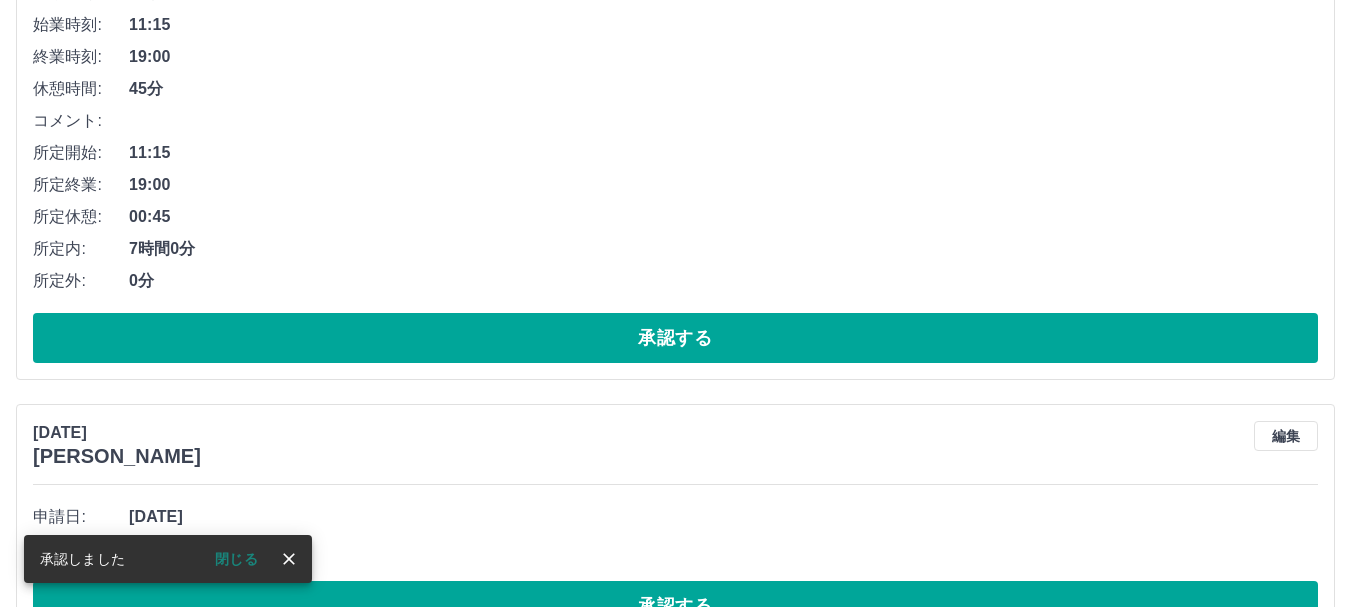 scroll, scrollTop: 1444, scrollLeft: 0, axis: vertical 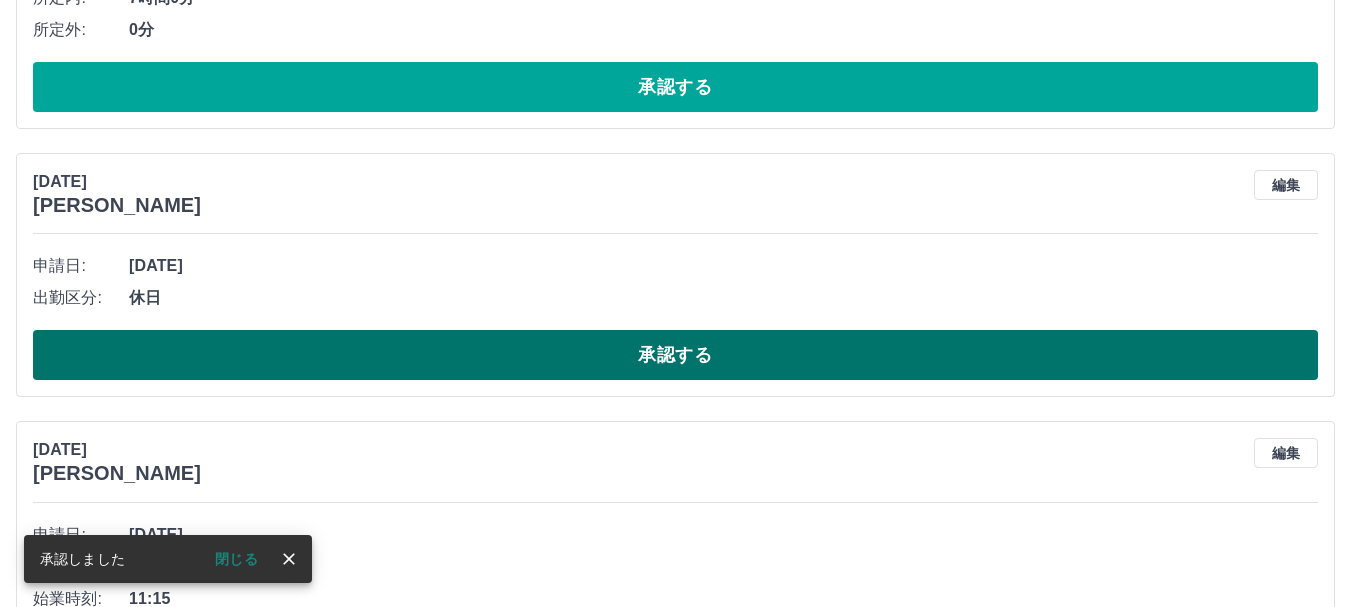 click on "承認する" at bounding box center [675, 355] 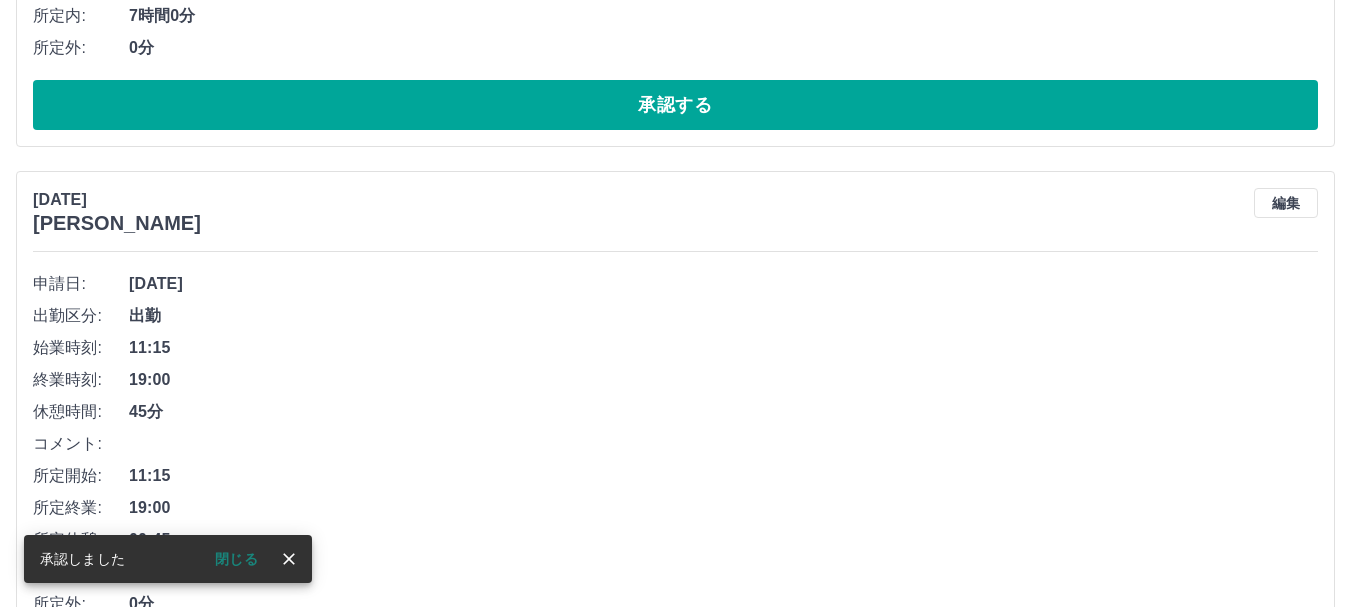 scroll, scrollTop: 1544, scrollLeft: 0, axis: vertical 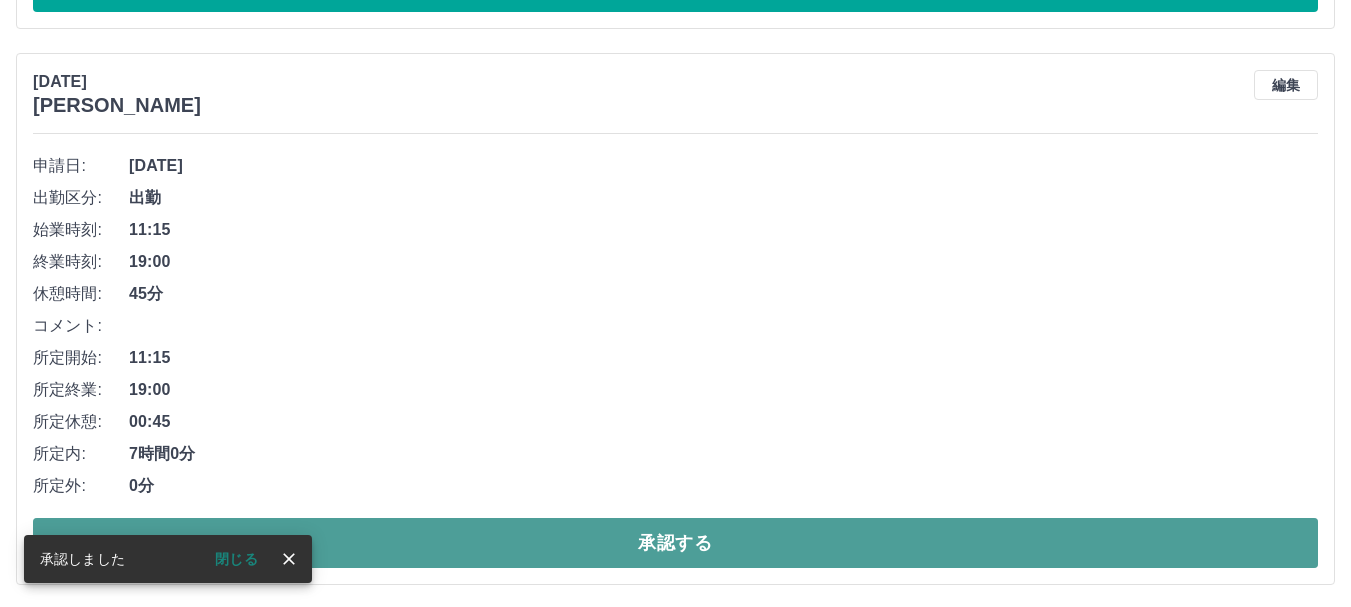 click on "承認する" at bounding box center (675, 543) 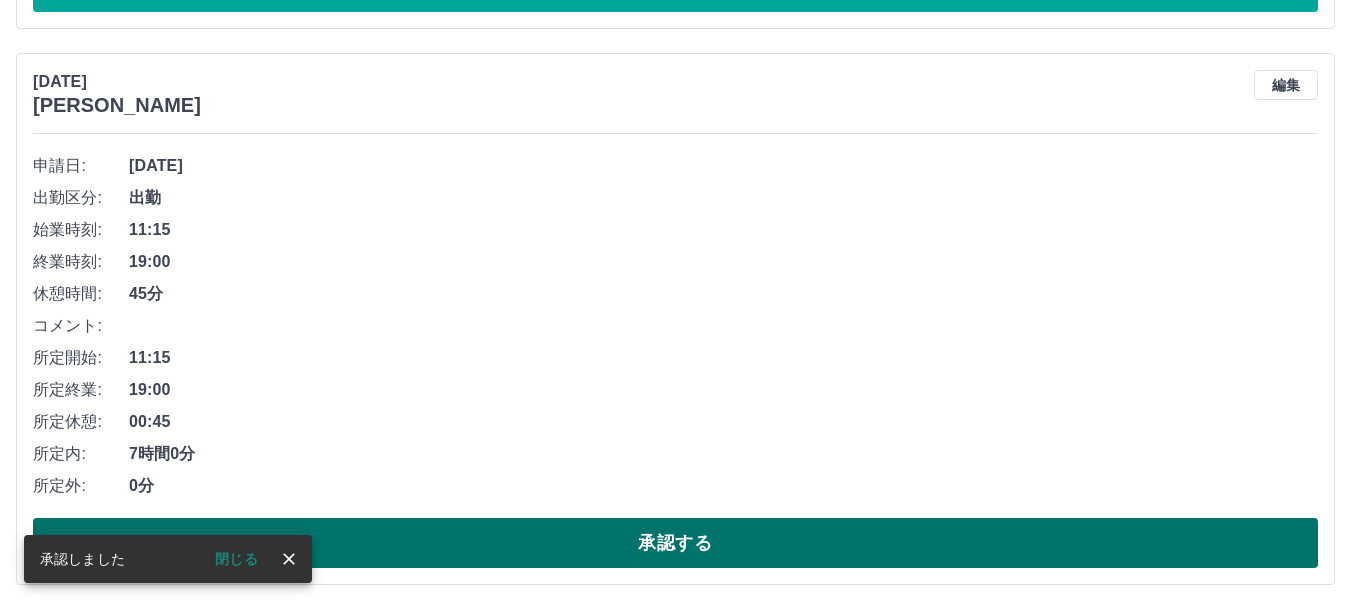click on "承認する" at bounding box center [675, 543] 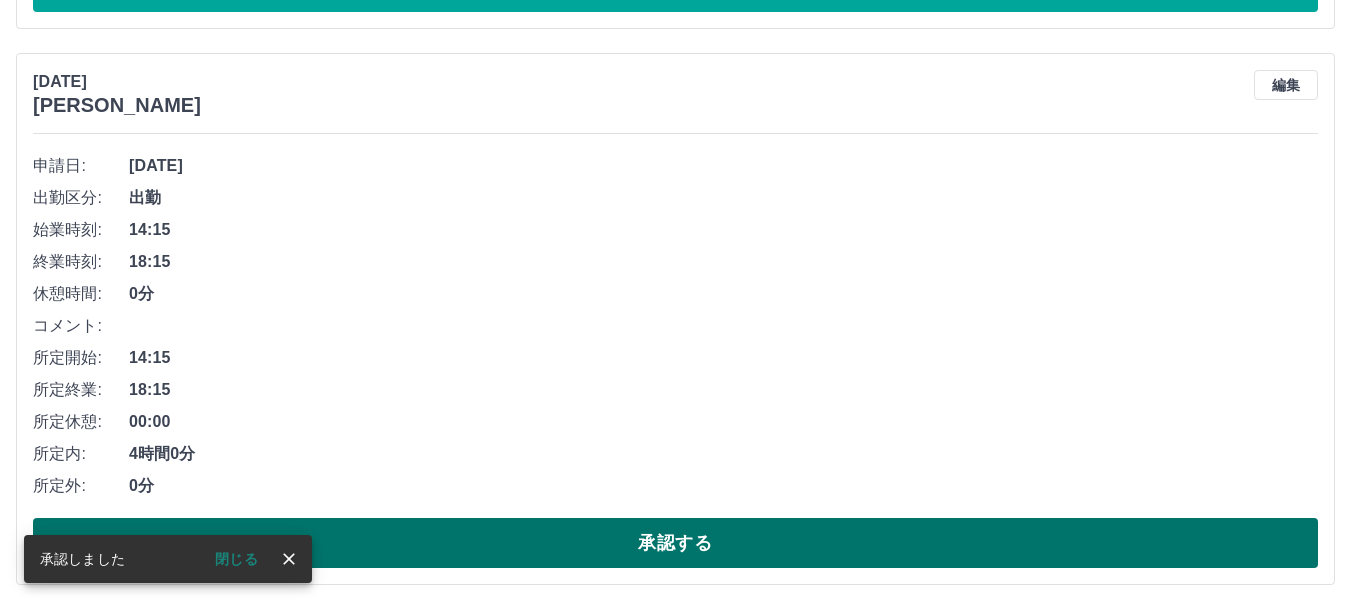 click on "承認する" at bounding box center (675, 543) 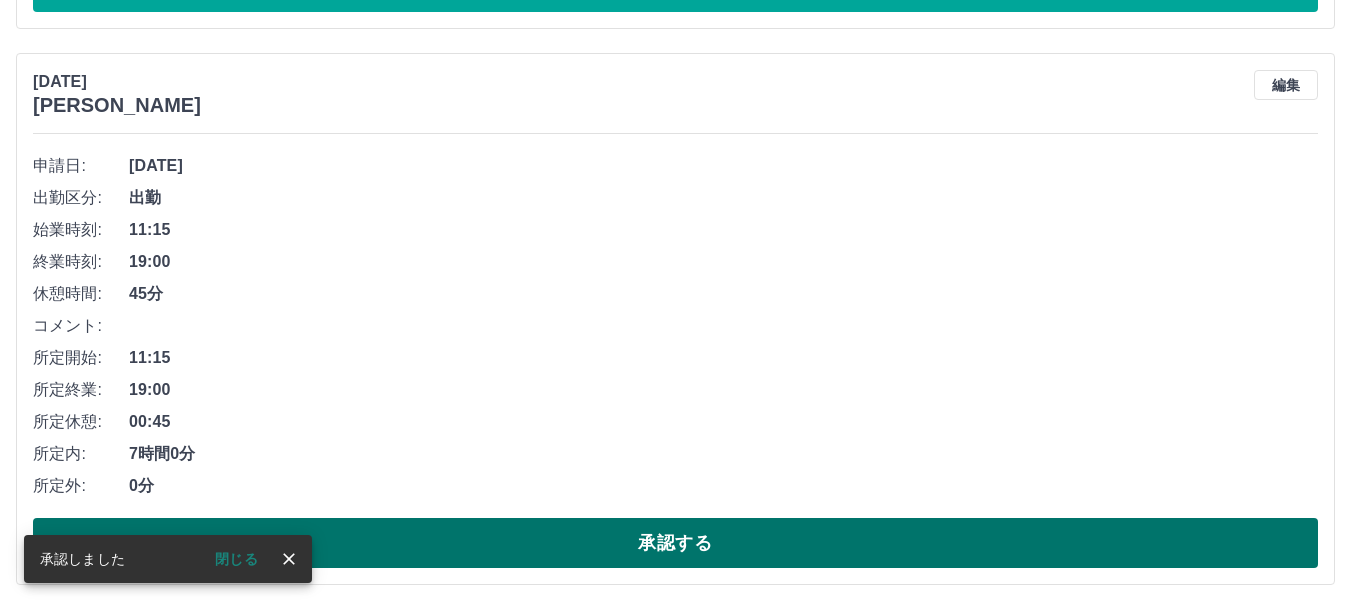 click on "承認する" at bounding box center (675, 543) 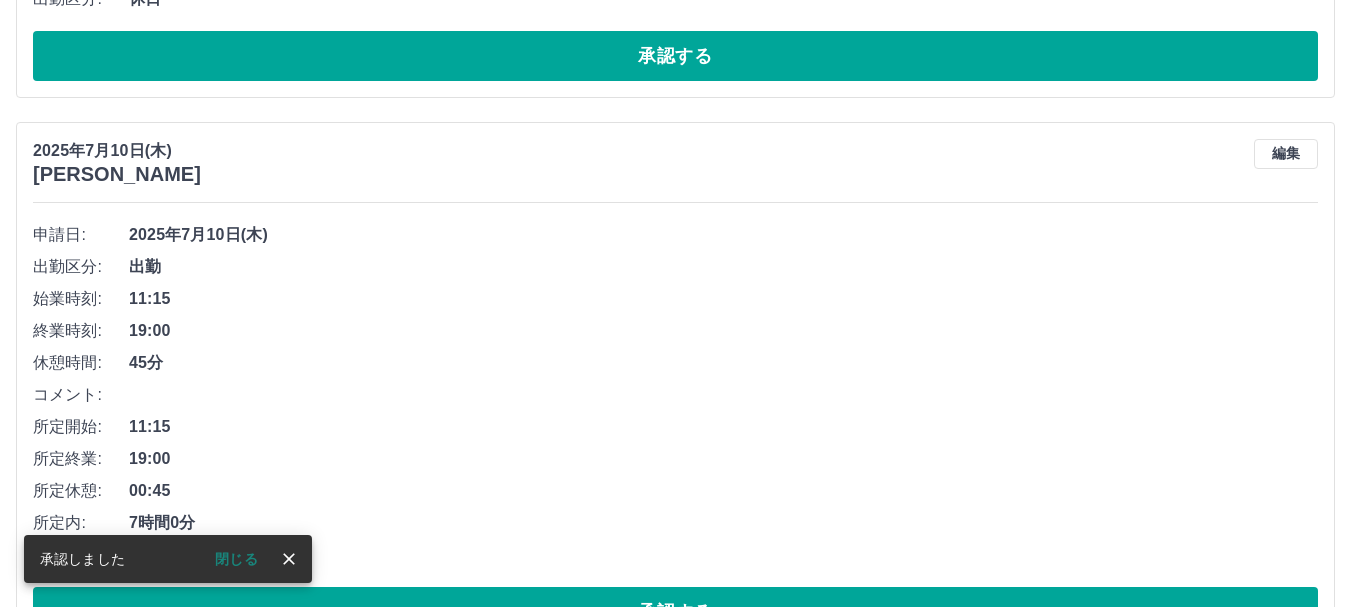 scroll, scrollTop: 844, scrollLeft: 0, axis: vertical 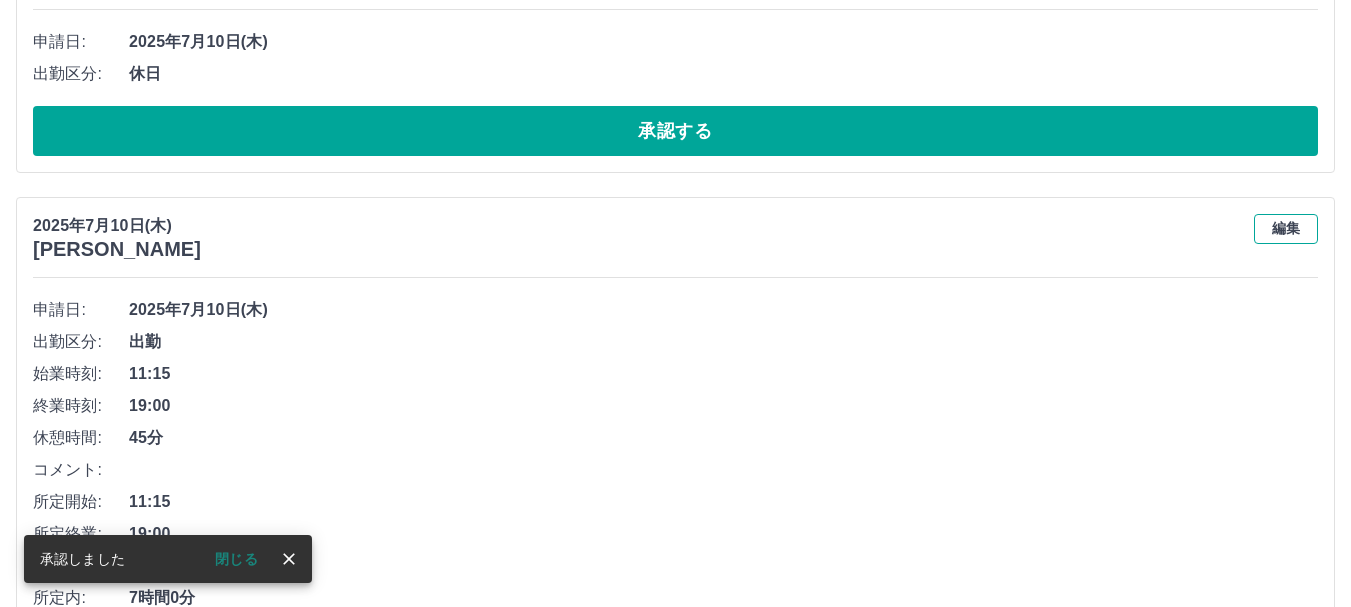 click on "編集" at bounding box center [1286, 229] 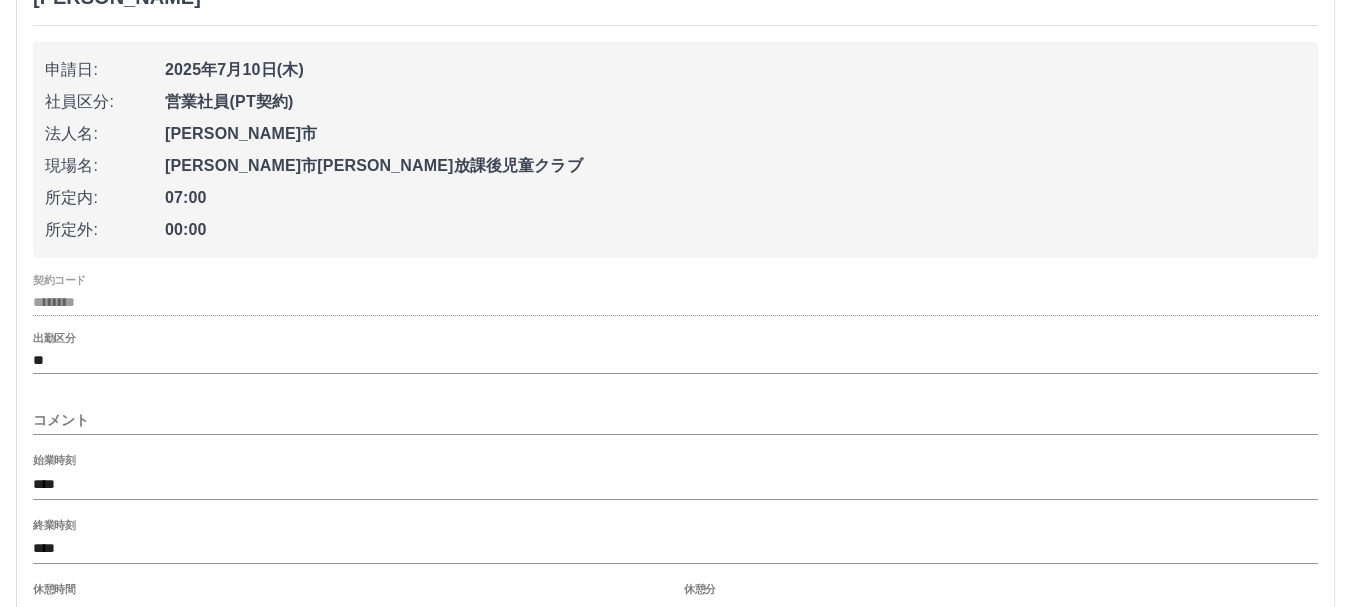 scroll, scrollTop: 1144, scrollLeft: 0, axis: vertical 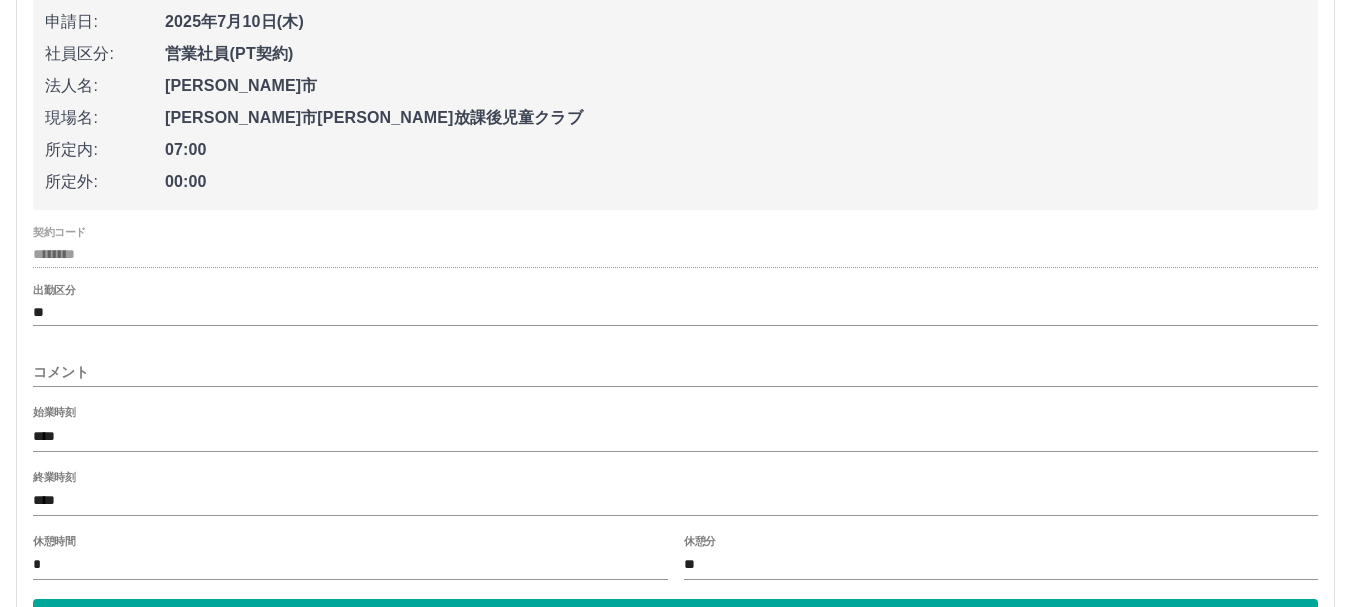 click on "****" at bounding box center [675, 436] 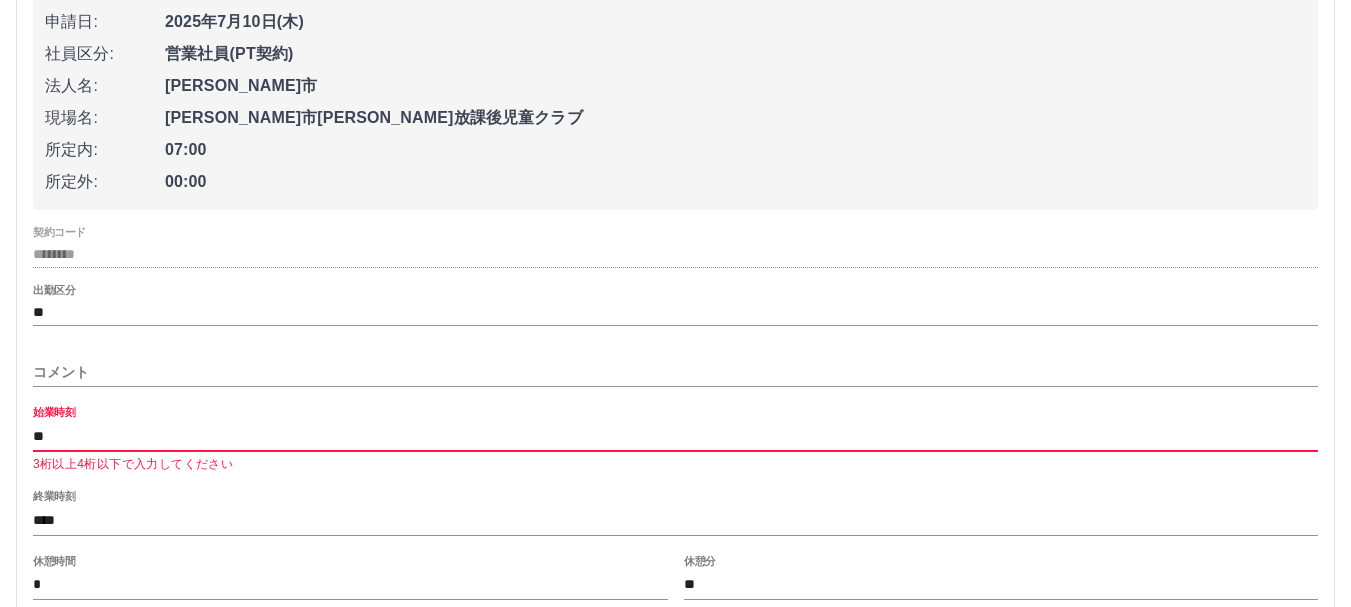 type on "*" 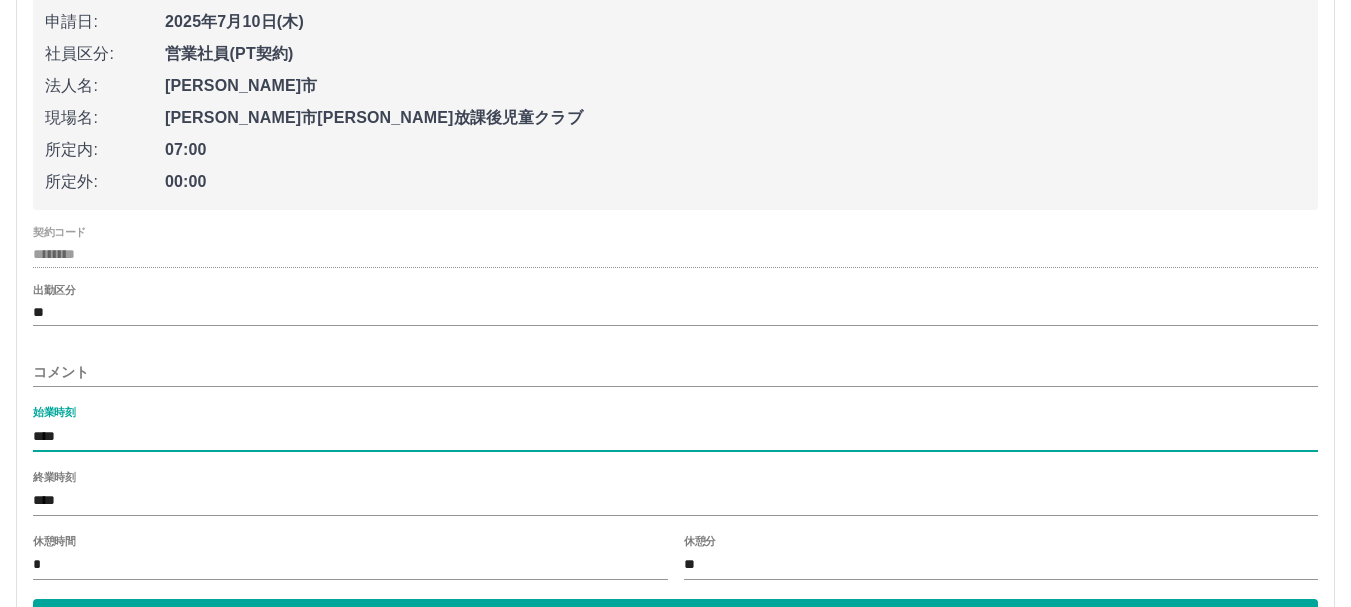 type on "****" 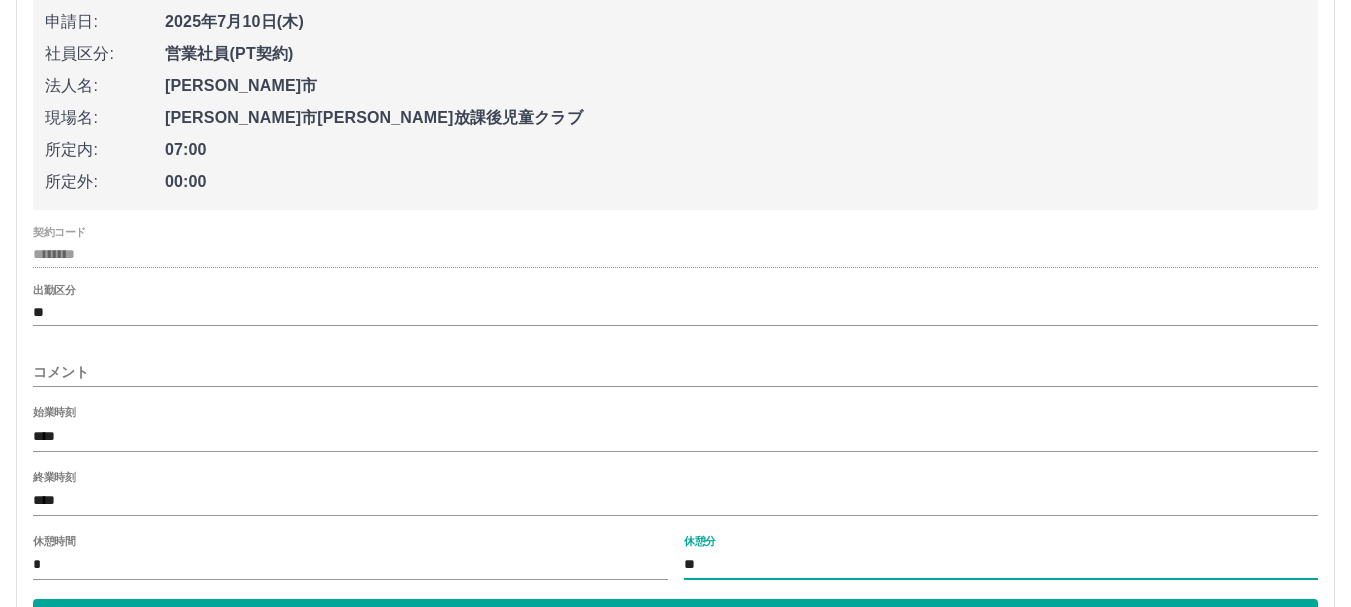 type on "*" 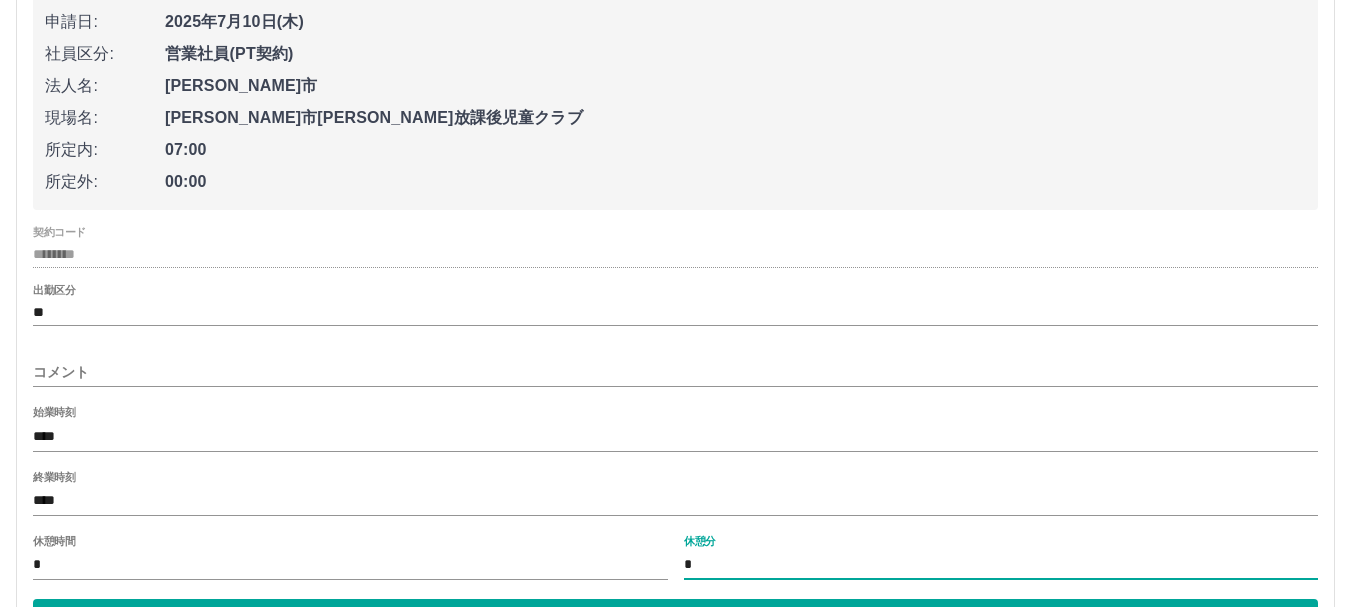 type on "*" 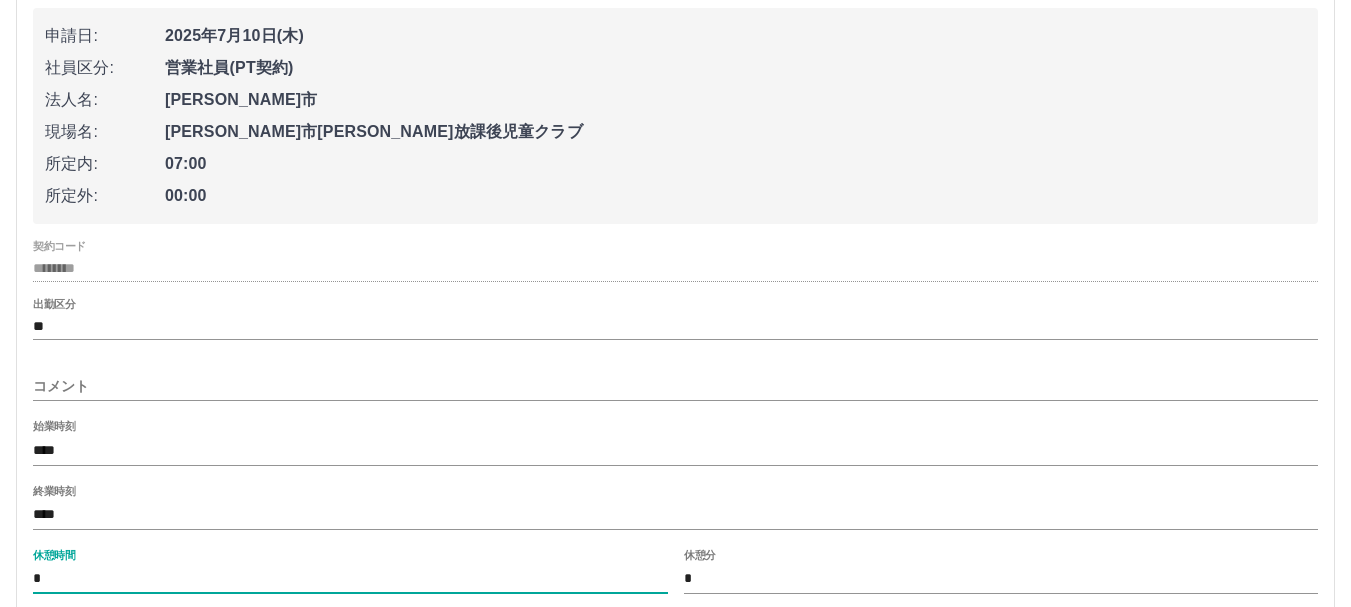 scroll, scrollTop: 1244, scrollLeft: 0, axis: vertical 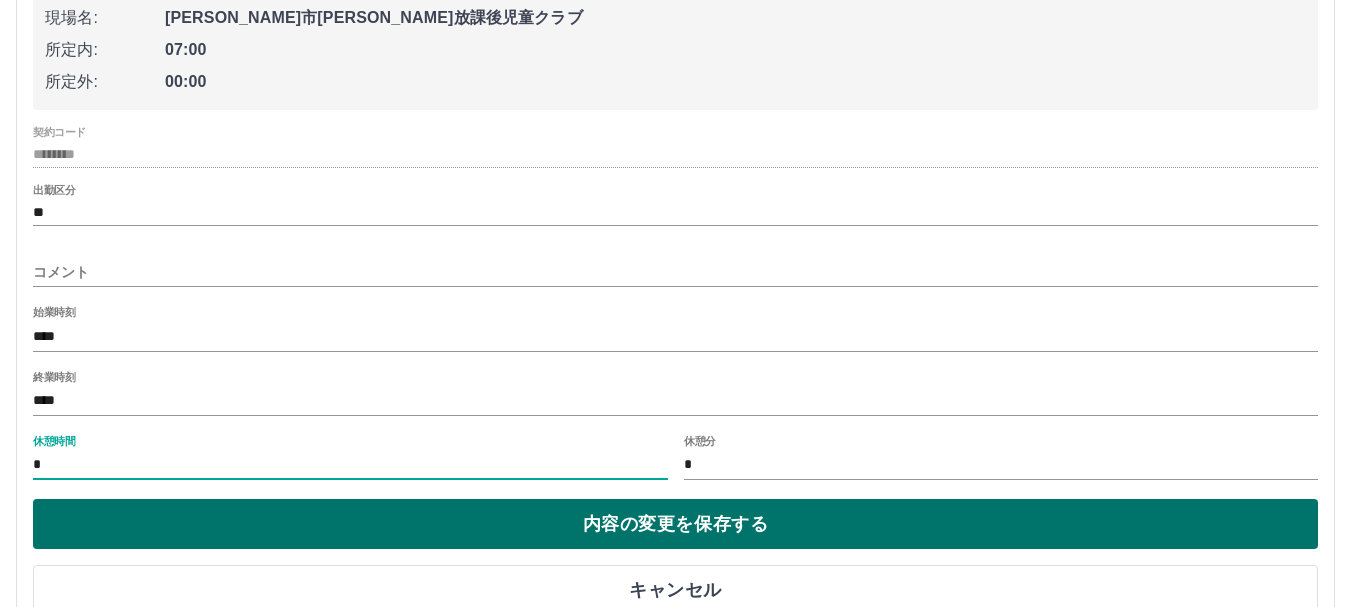 type on "*" 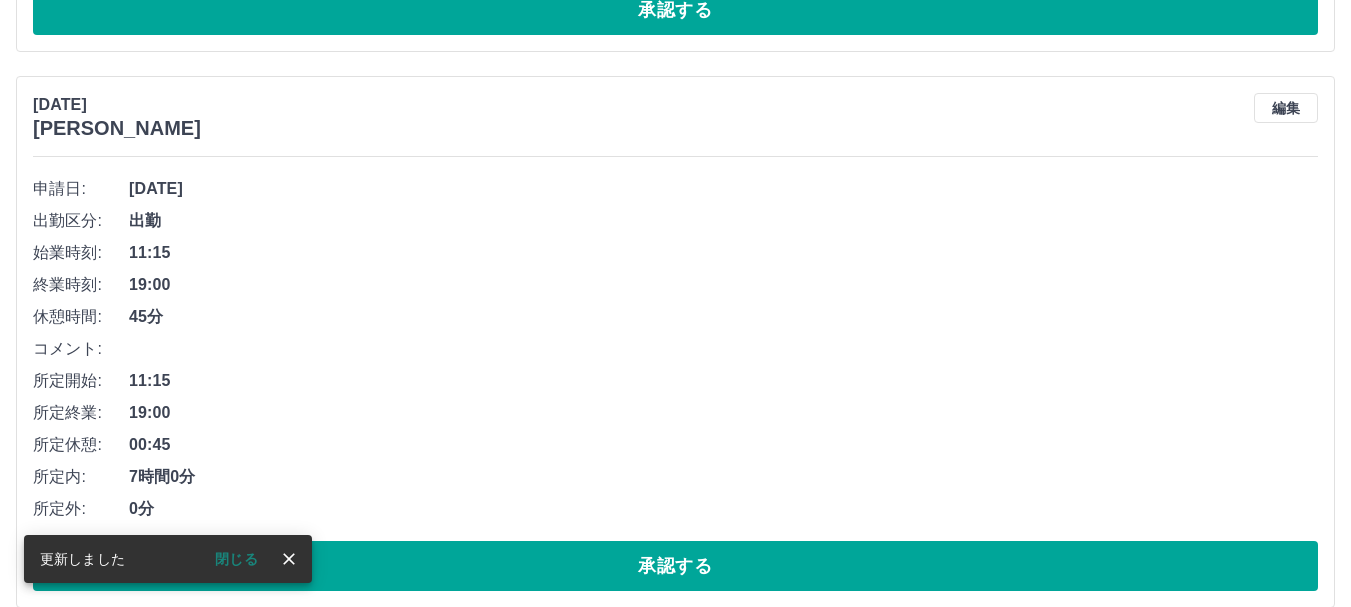 scroll, scrollTop: 1544, scrollLeft: 0, axis: vertical 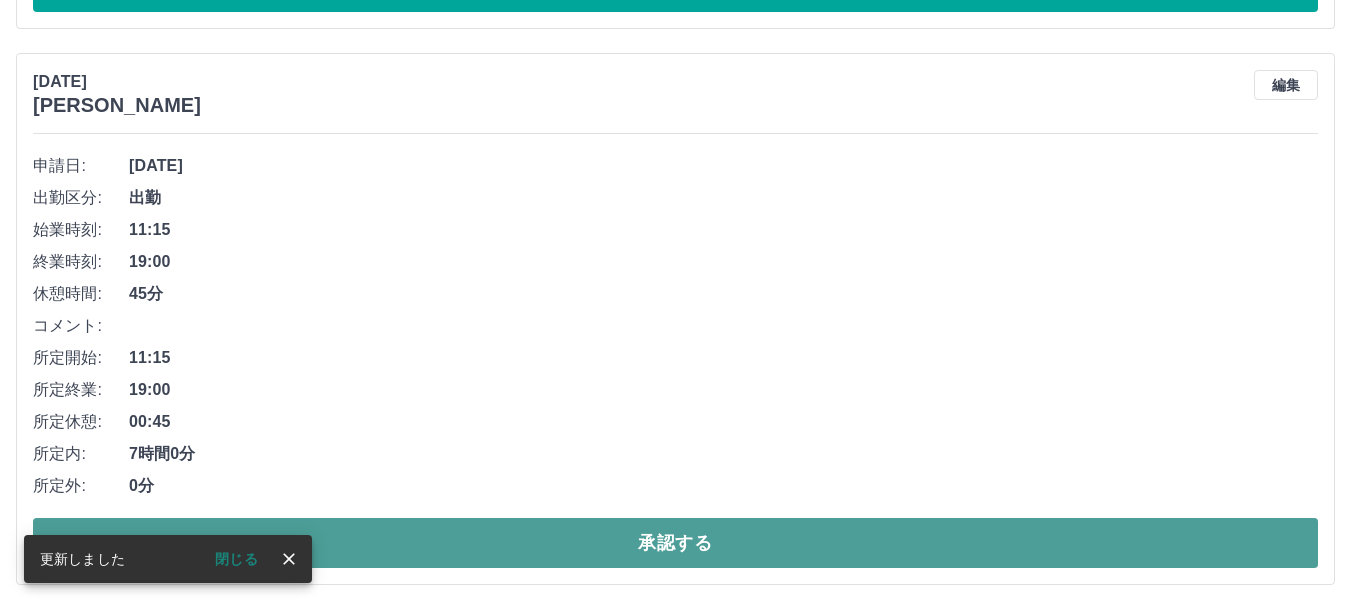 click on "承認する" at bounding box center (675, 543) 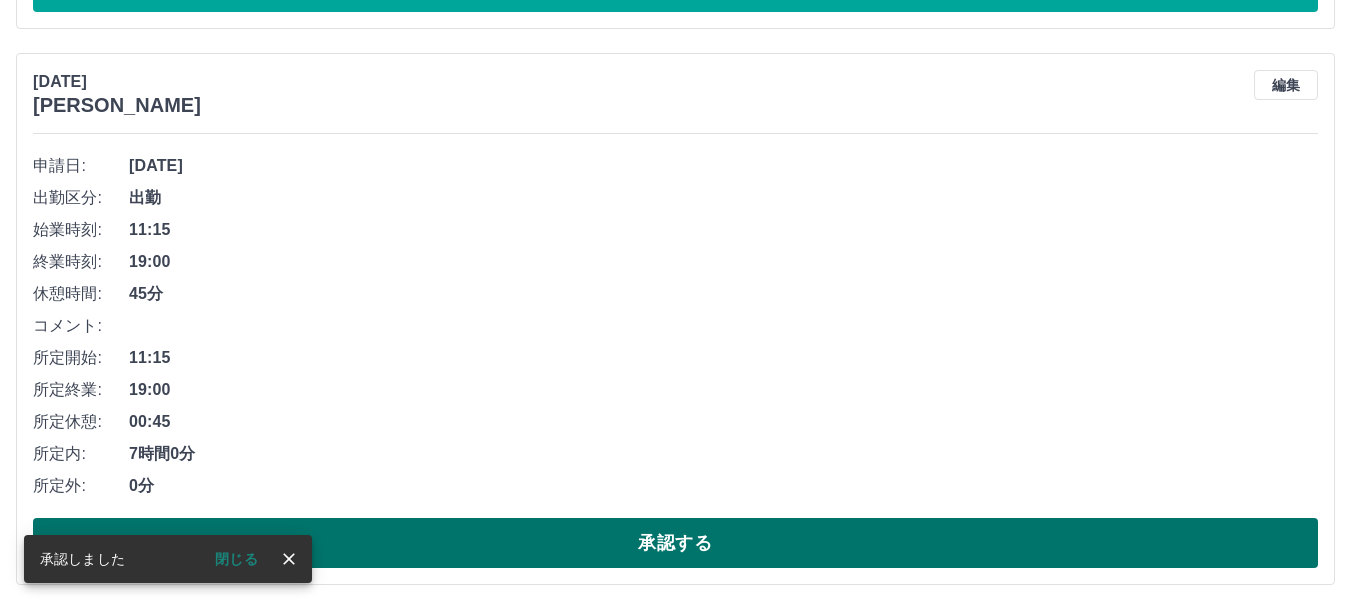 click on "承認する" at bounding box center [675, 543] 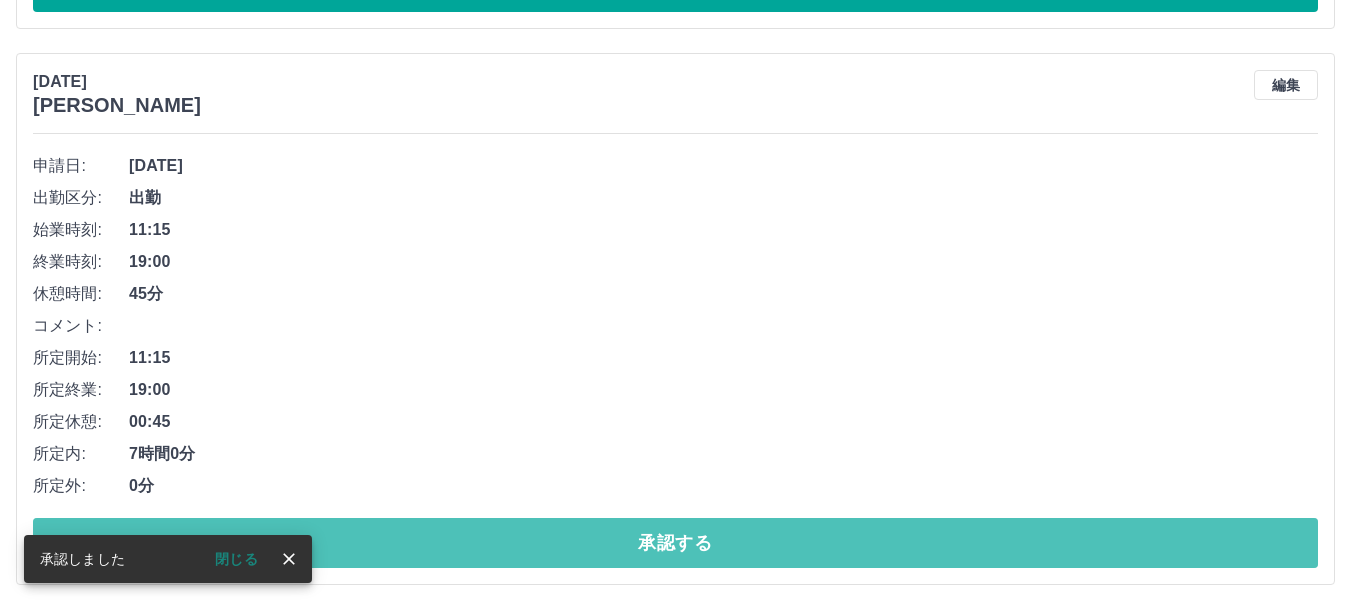 click on "承認する" at bounding box center [675, 543] 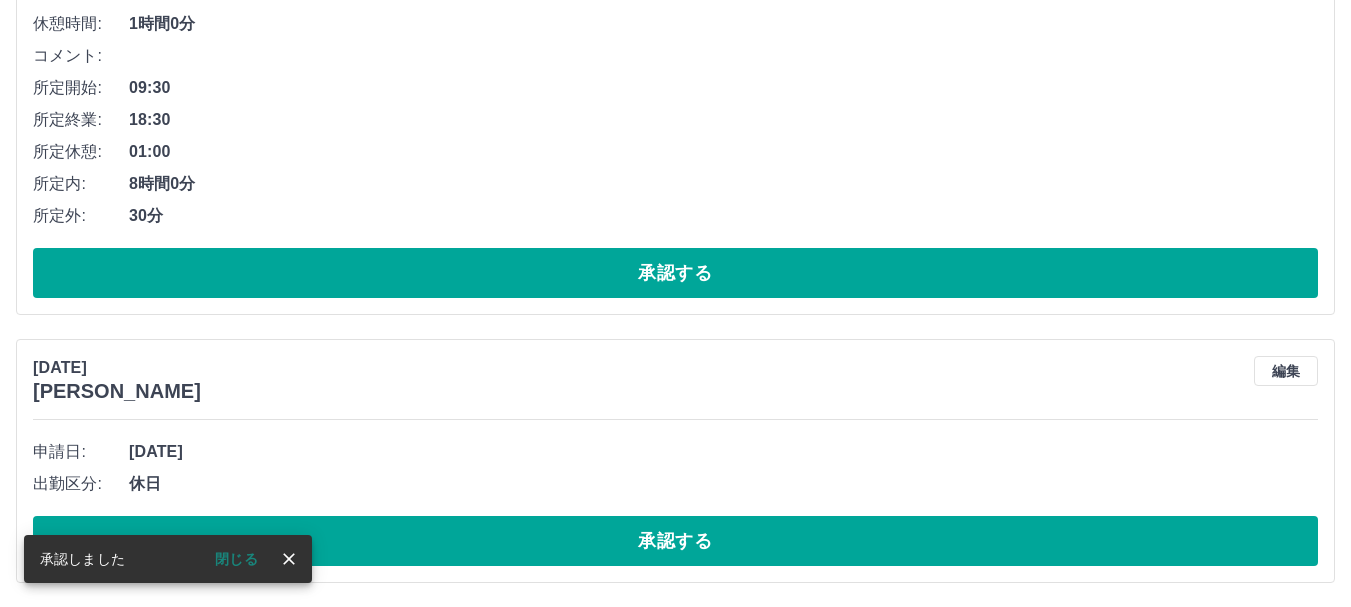 scroll, scrollTop: 1260, scrollLeft: 0, axis: vertical 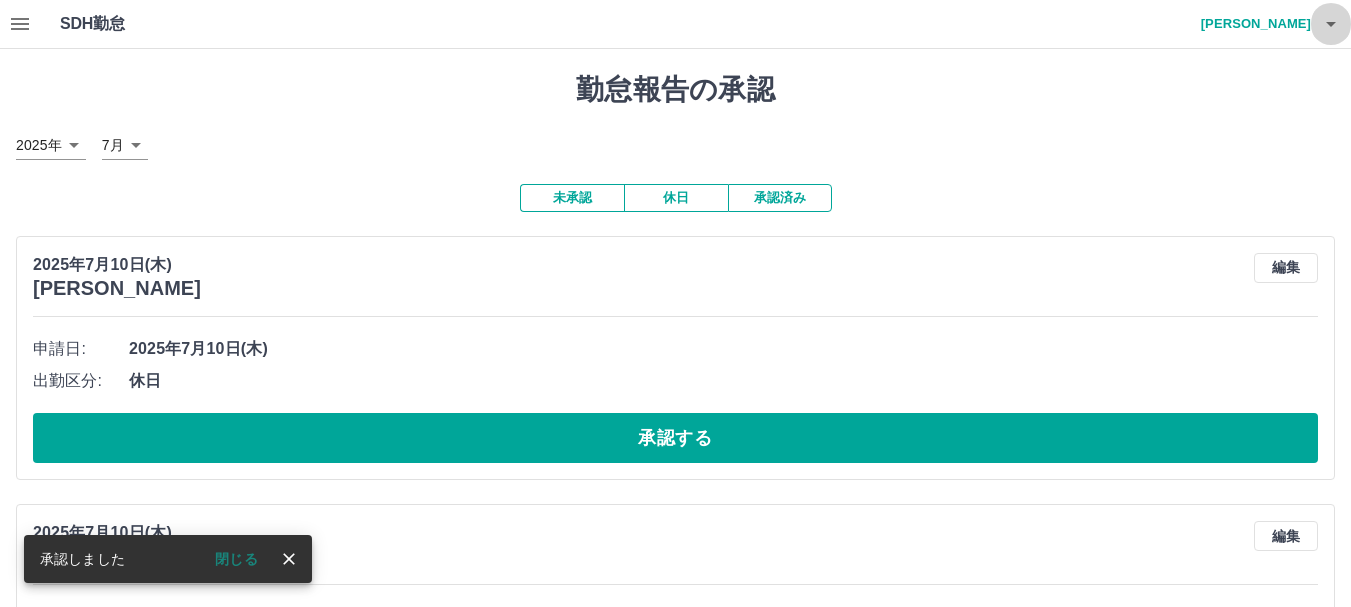 click 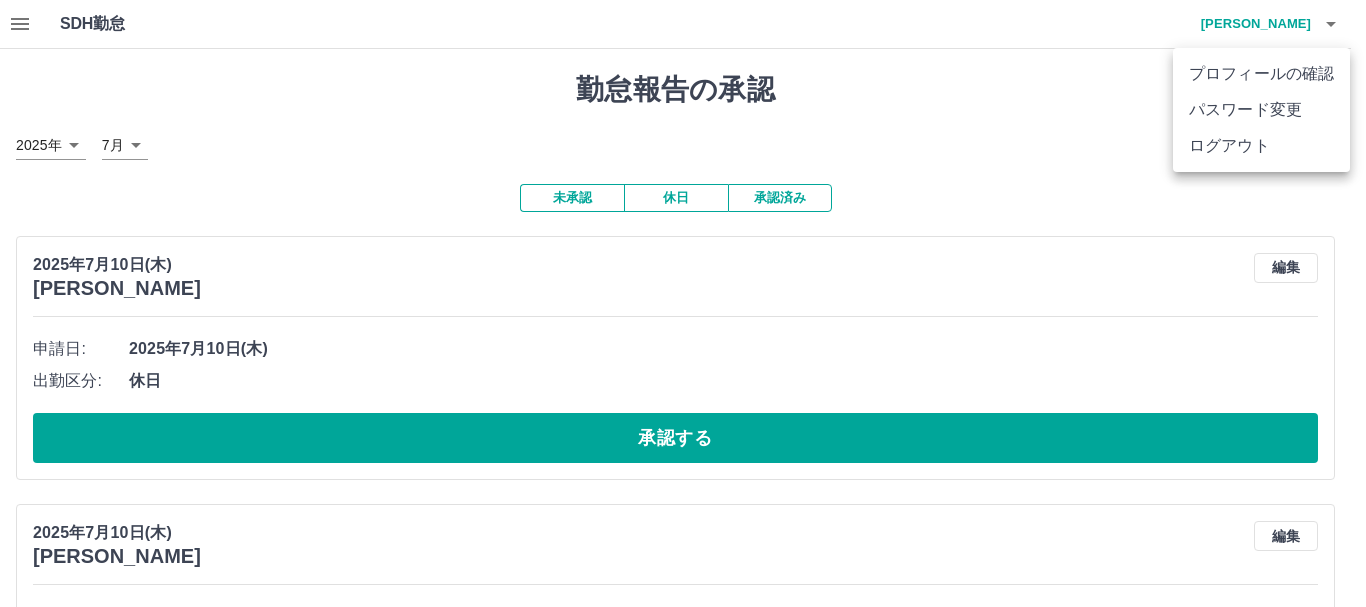click on "ログアウト" at bounding box center (1261, 146) 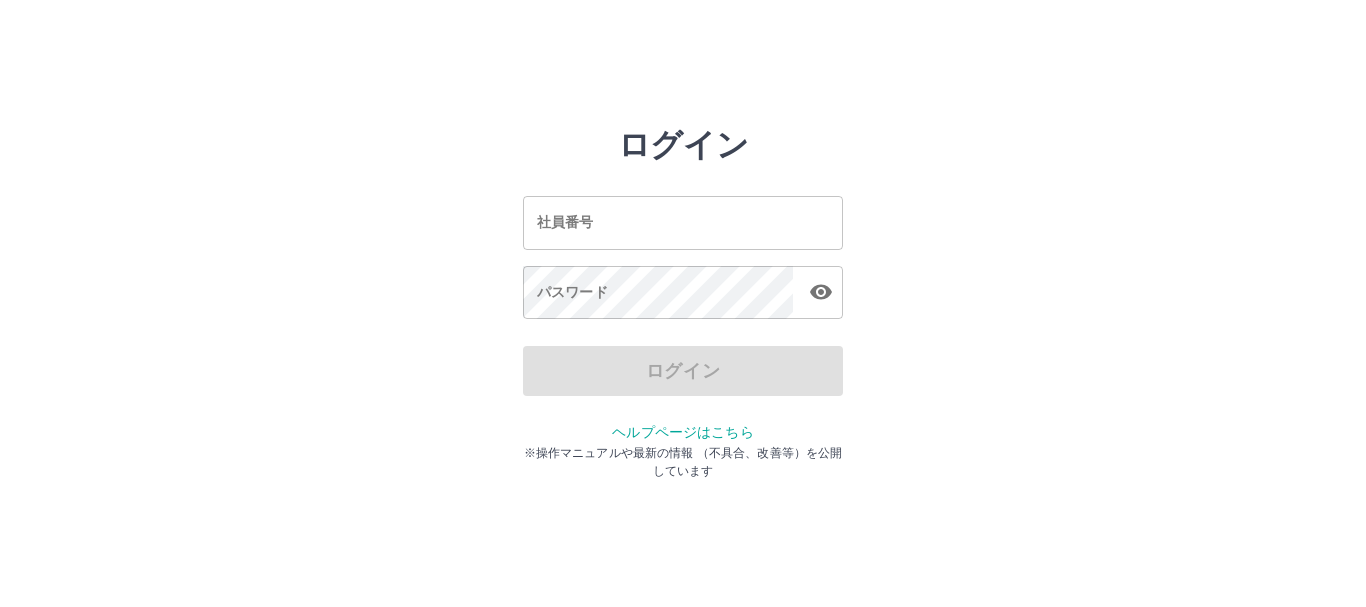 scroll, scrollTop: 0, scrollLeft: 0, axis: both 